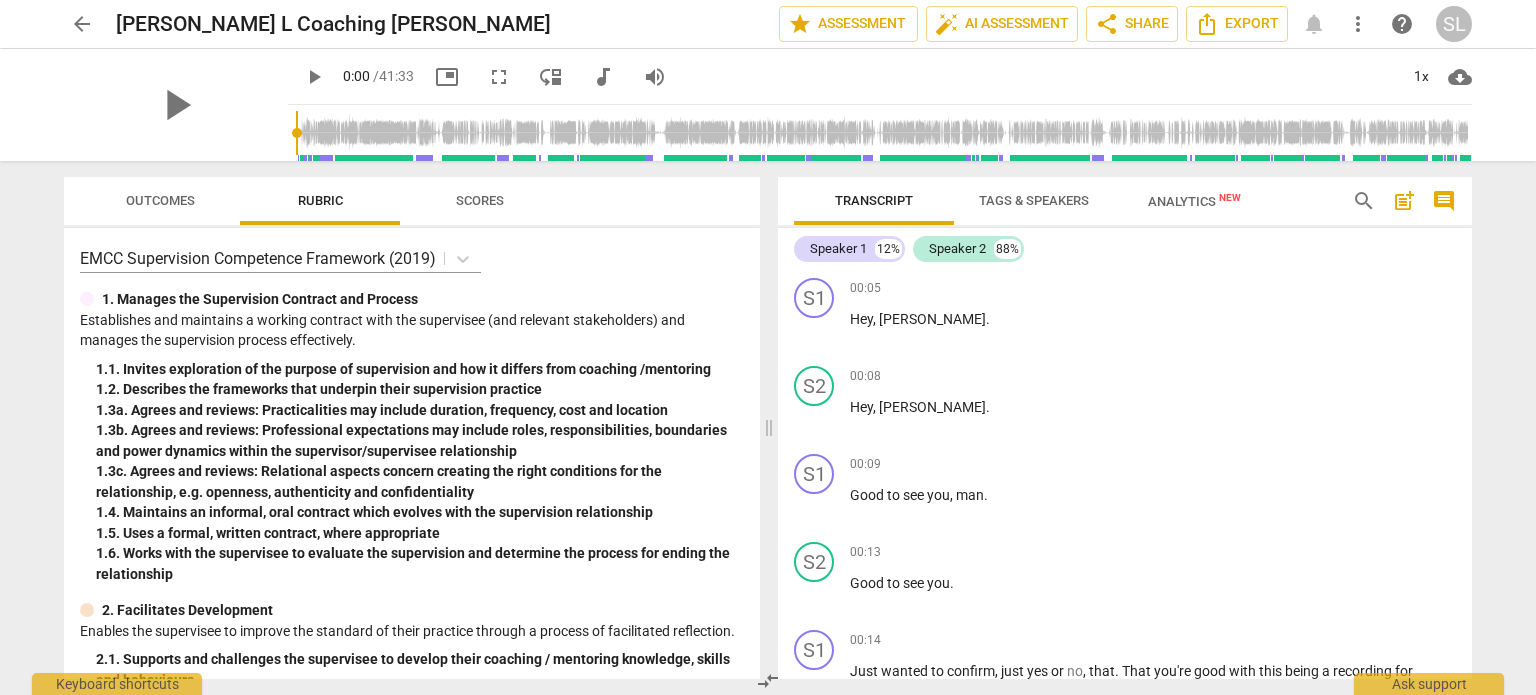scroll, scrollTop: 0, scrollLeft: 0, axis: both 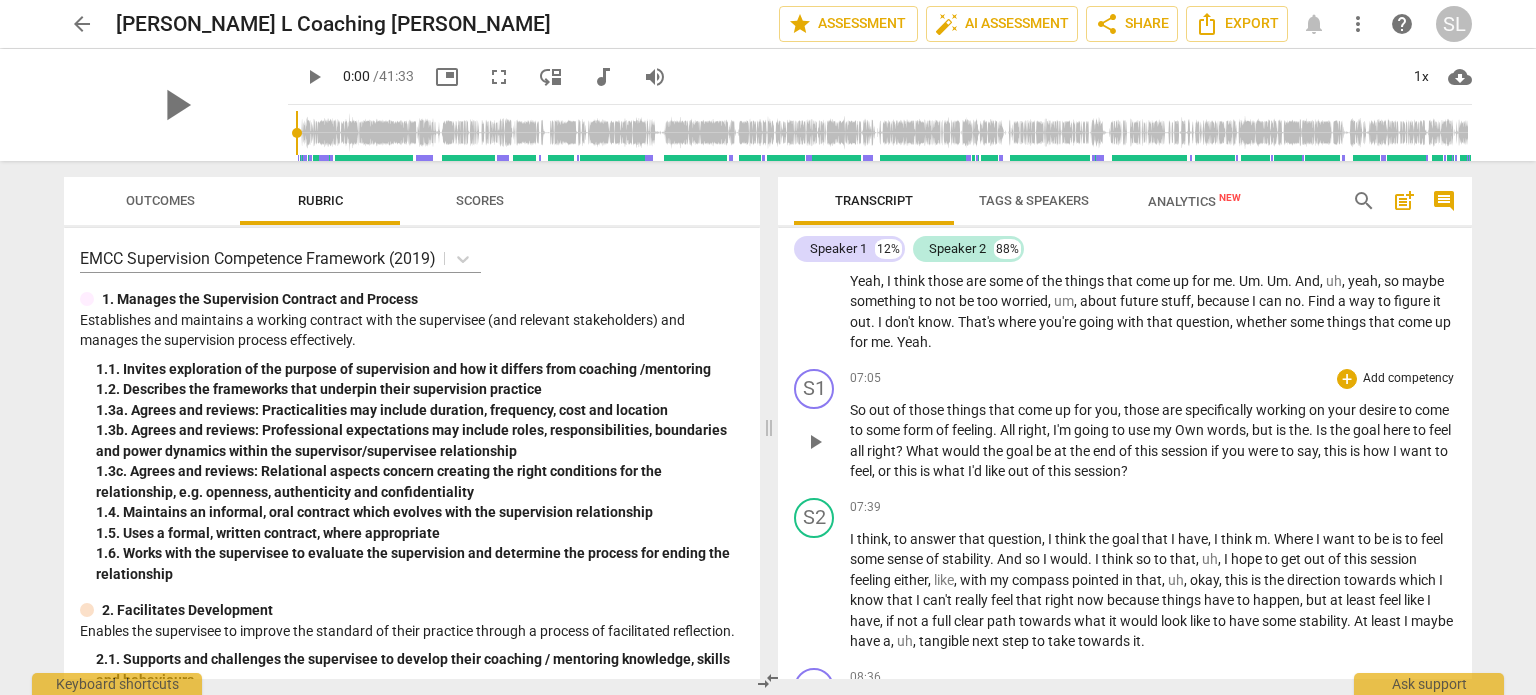click on "play_arrow" at bounding box center (815, 442) 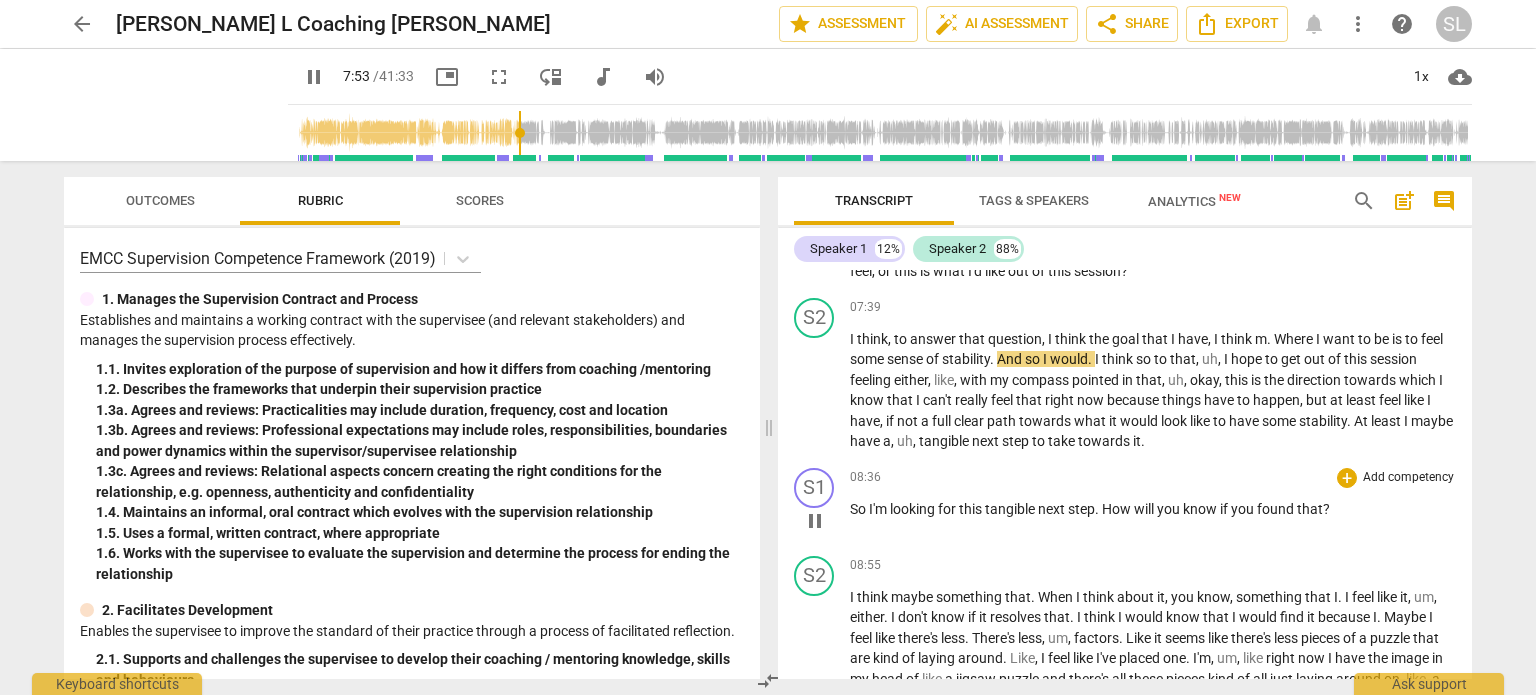 scroll, scrollTop: 2200, scrollLeft: 0, axis: vertical 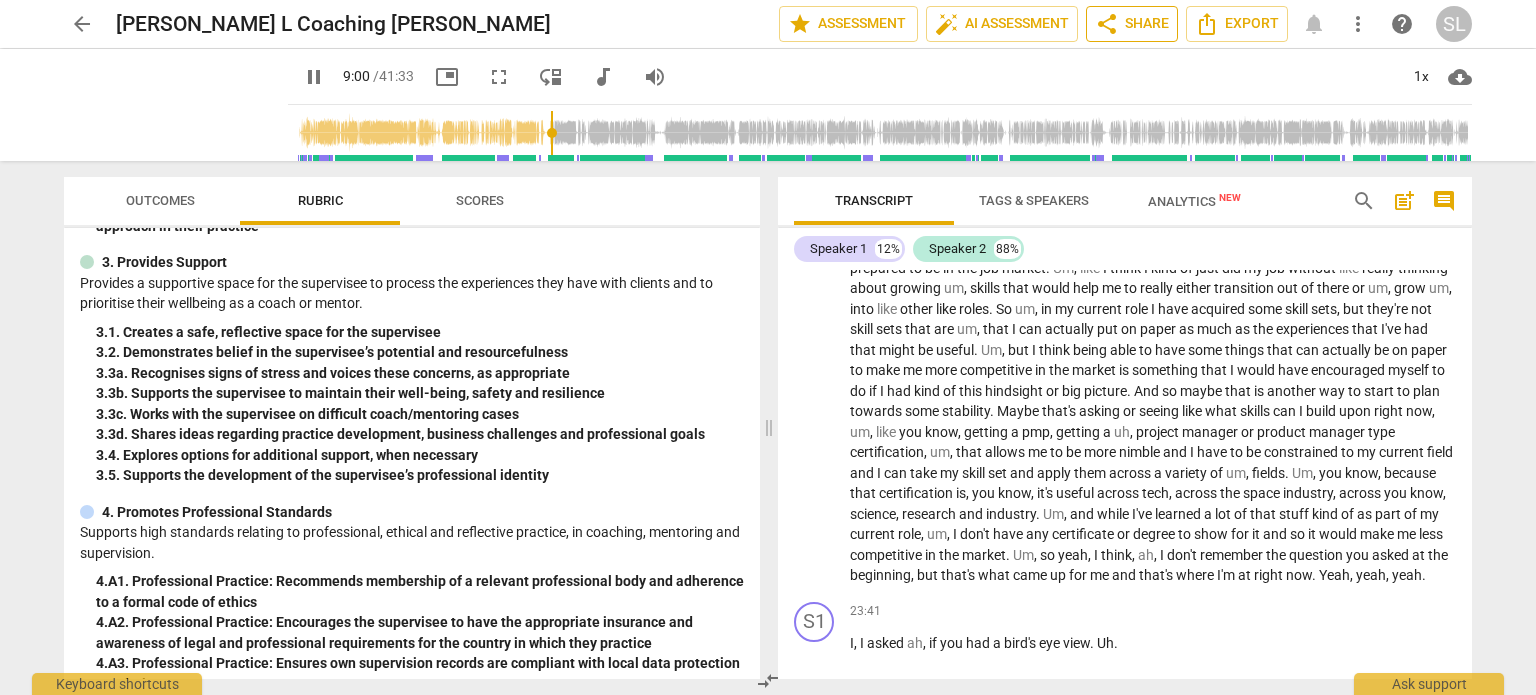 click on "share    Share" at bounding box center [1132, 24] 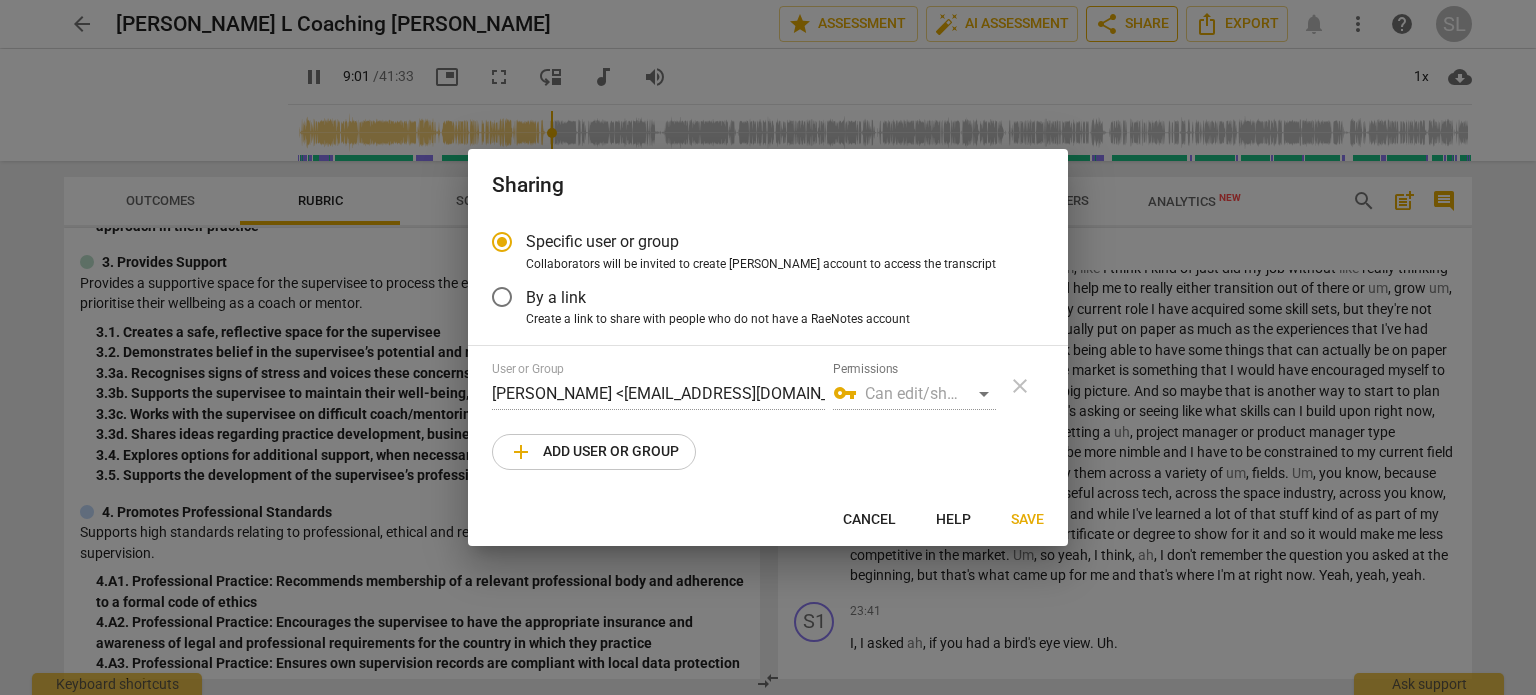 type on "541" 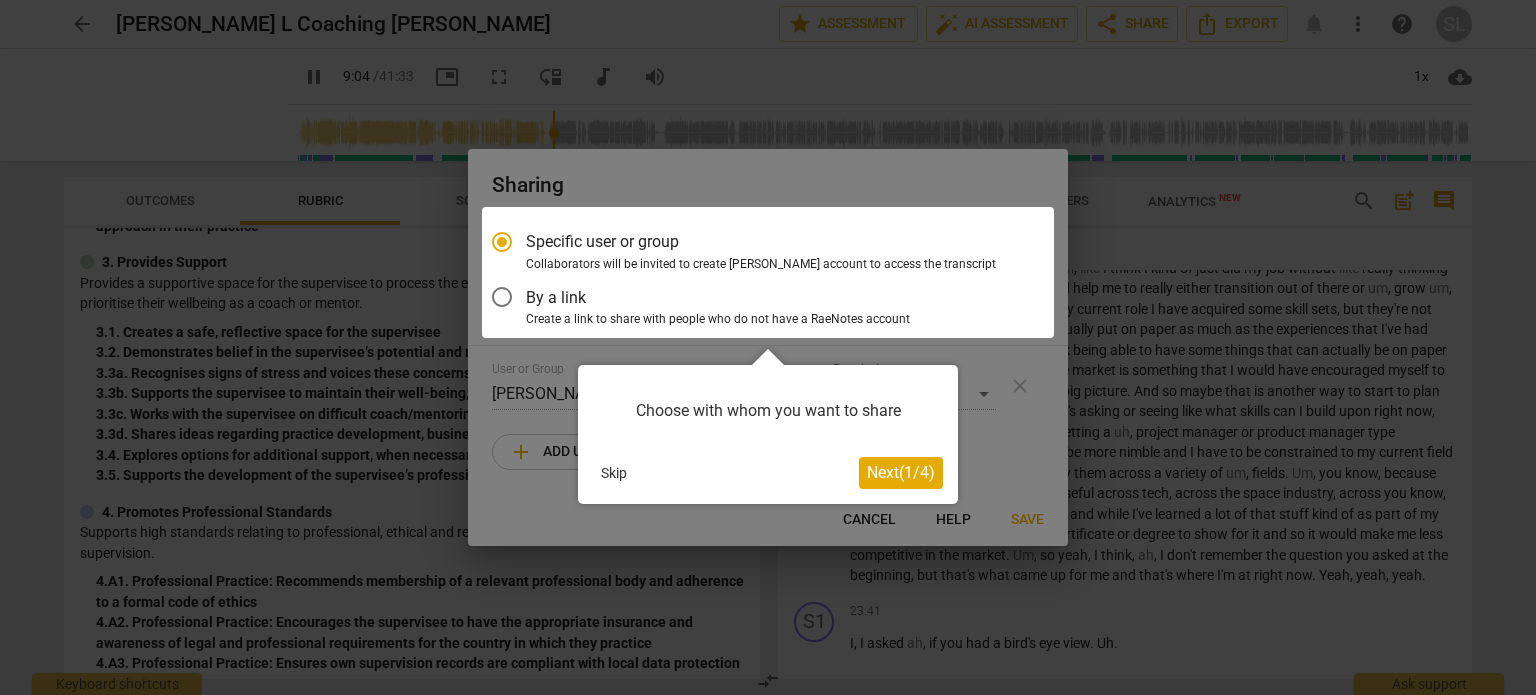 scroll, scrollTop: 2411, scrollLeft: 0, axis: vertical 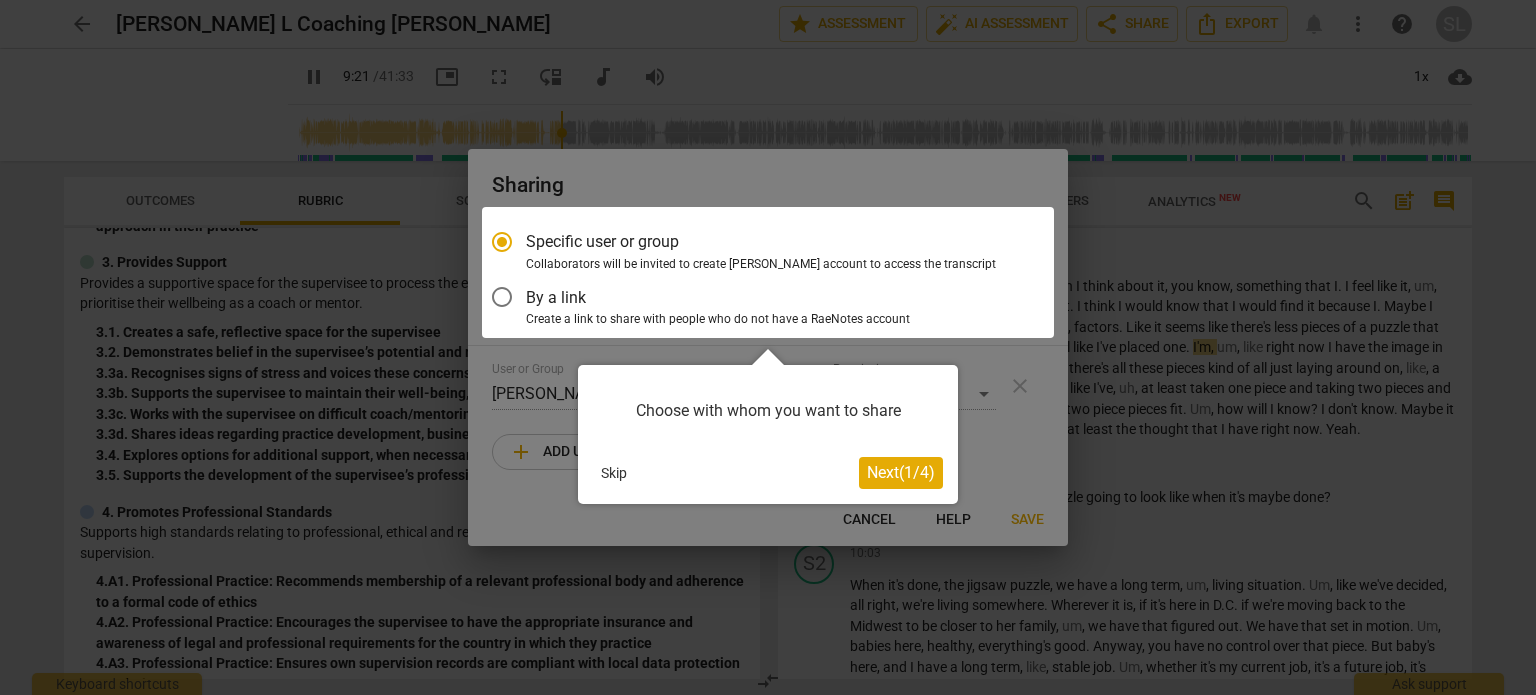 click on "Next  ( 1 / 4 )" at bounding box center [901, 472] 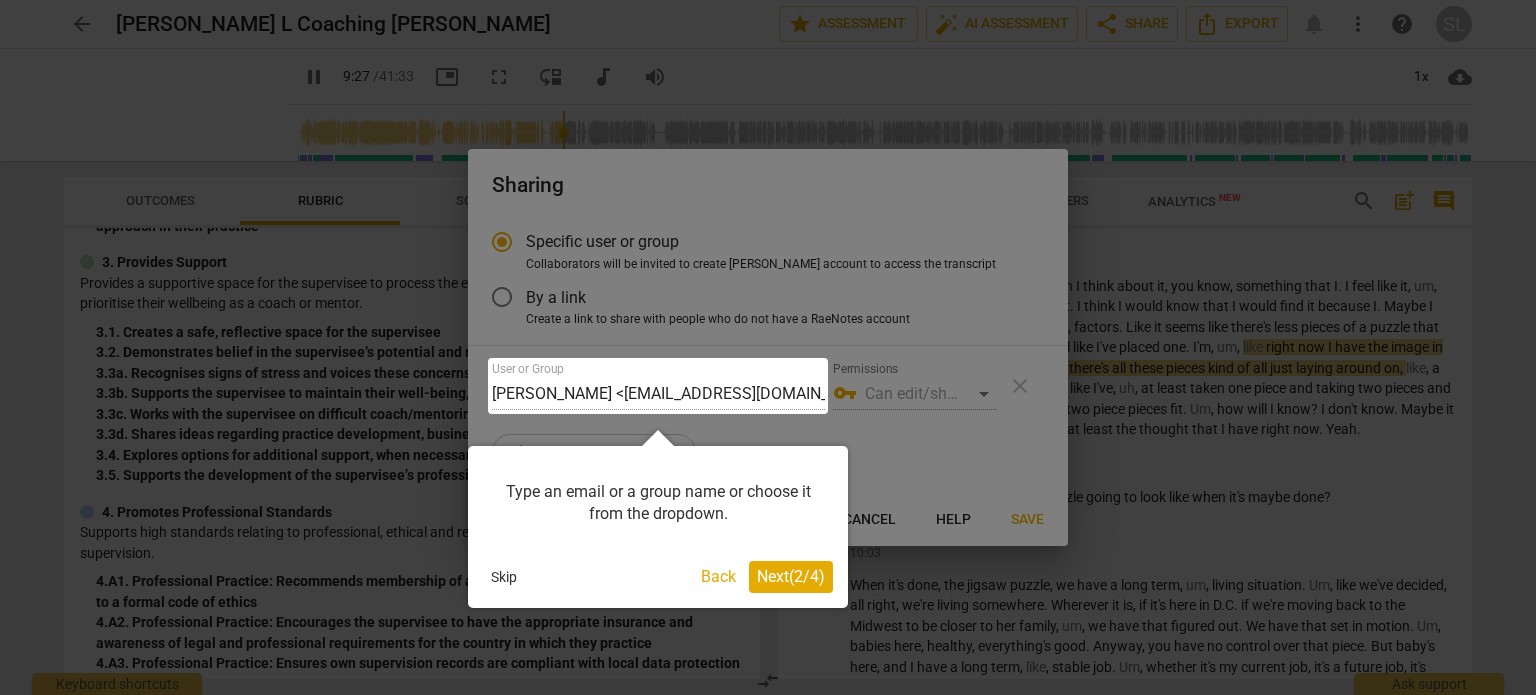 click on "Type an email or a group name or choose it from the dropdown." at bounding box center (658, 503) 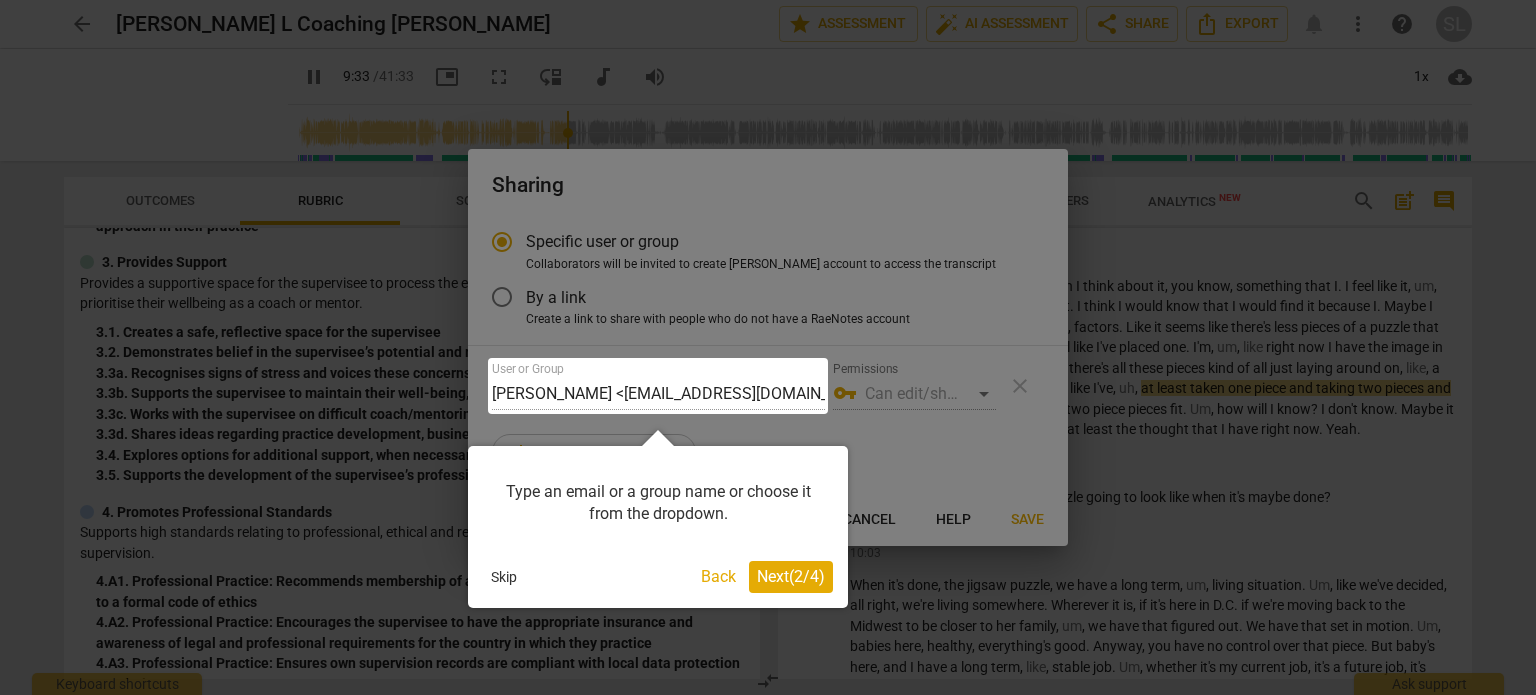 click at bounding box center (658, 386) 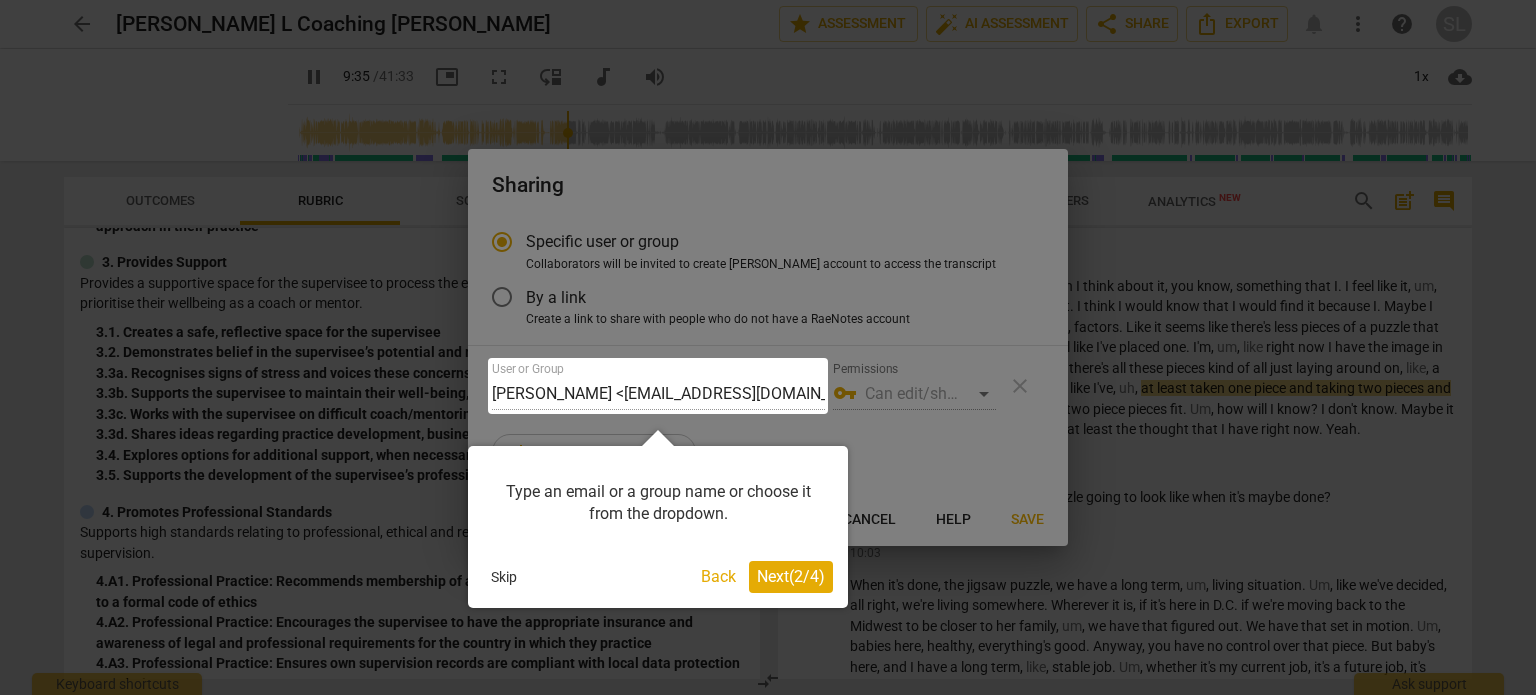 click at bounding box center (768, 347) 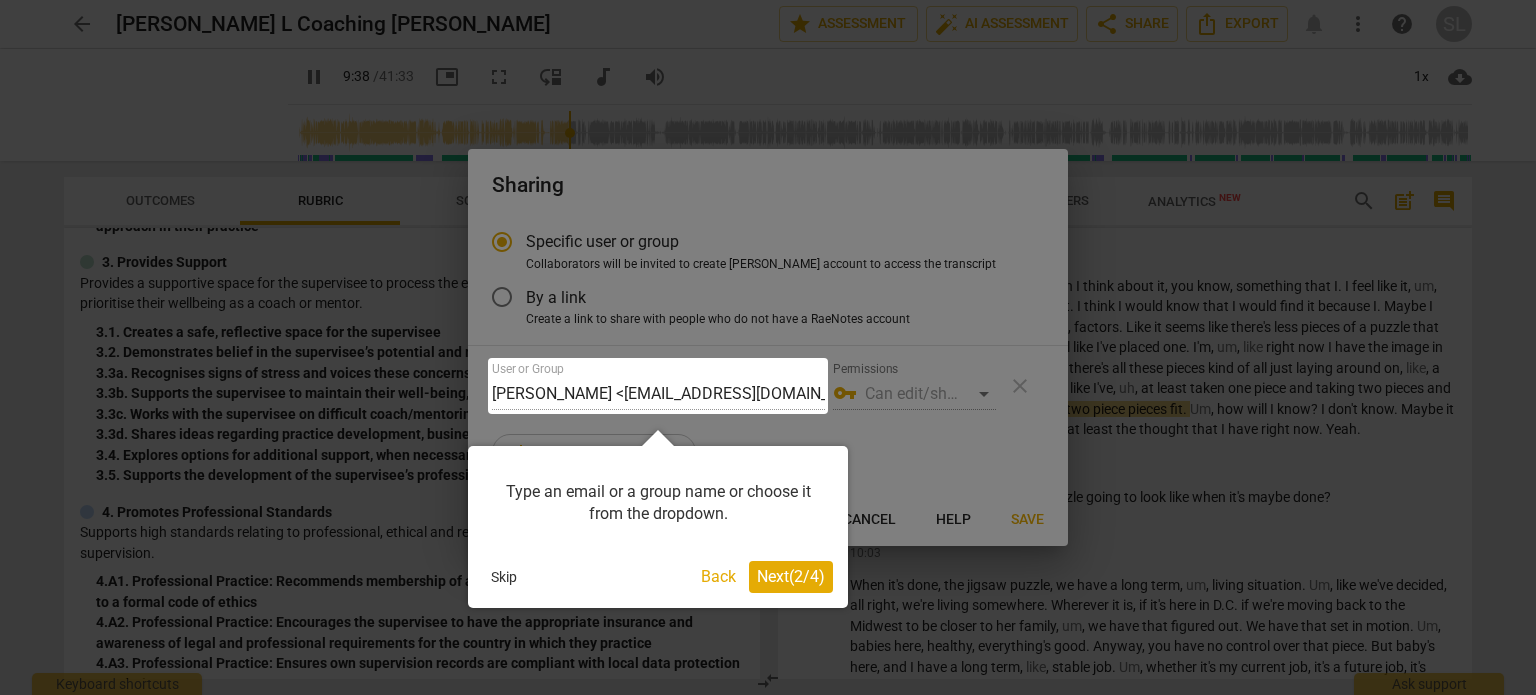 click on "Back" at bounding box center [718, 577] 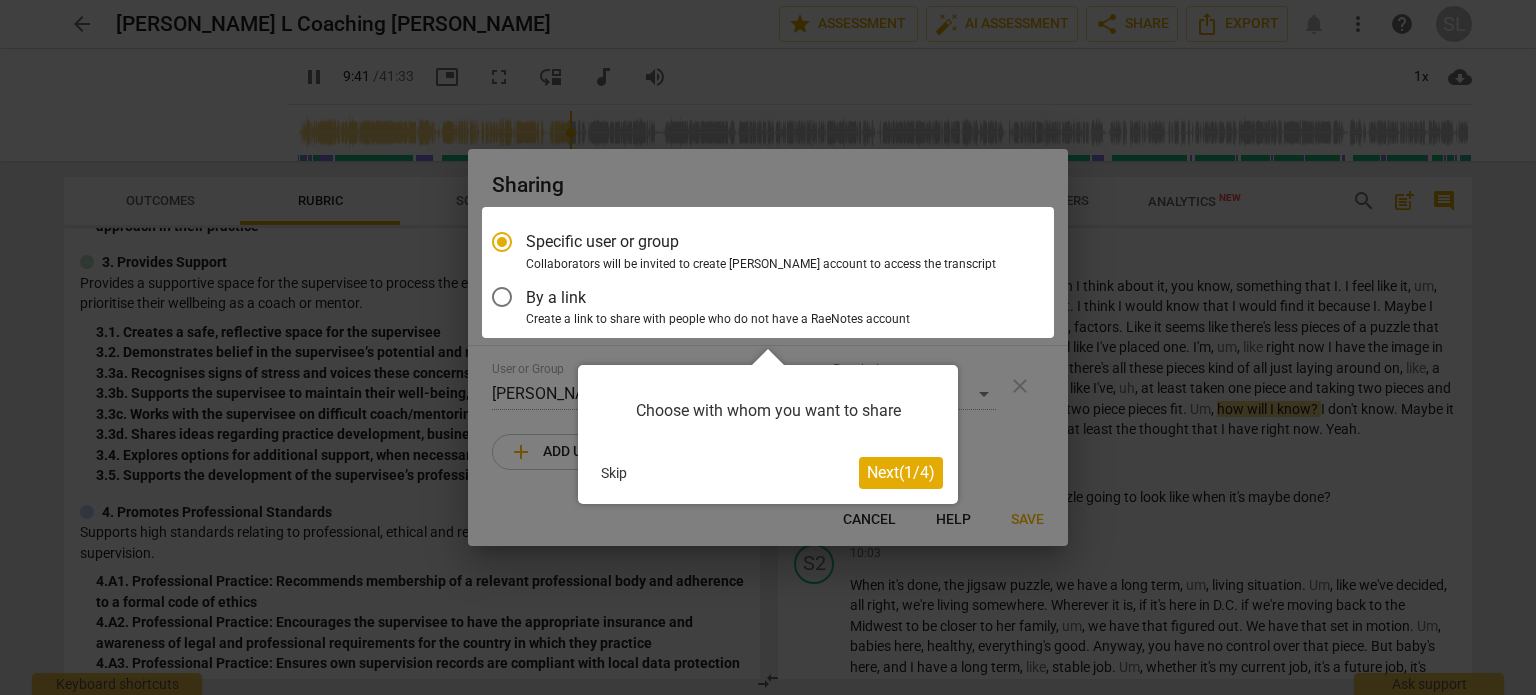 click at bounding box center [768, 272] 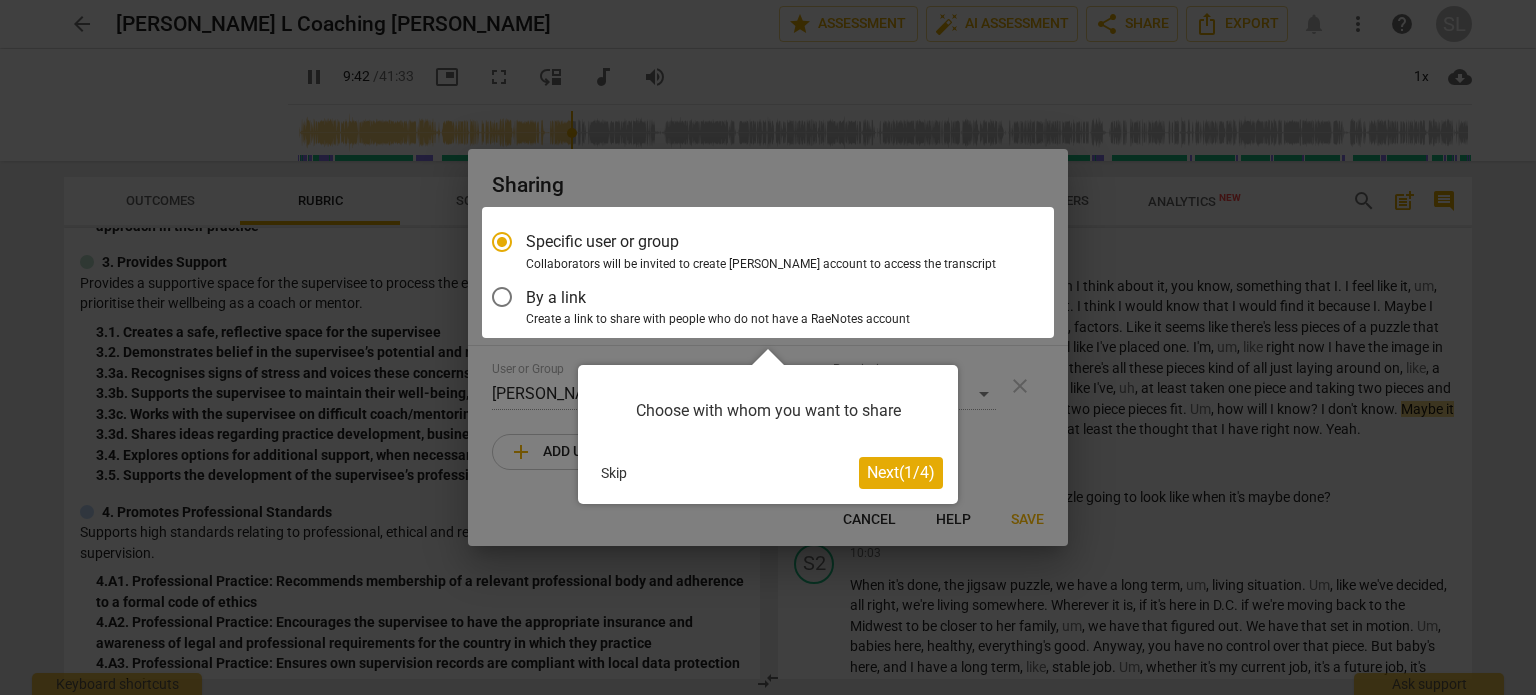 click on "Next  ( 1 / 4 )" at bounding box center [901, 472] 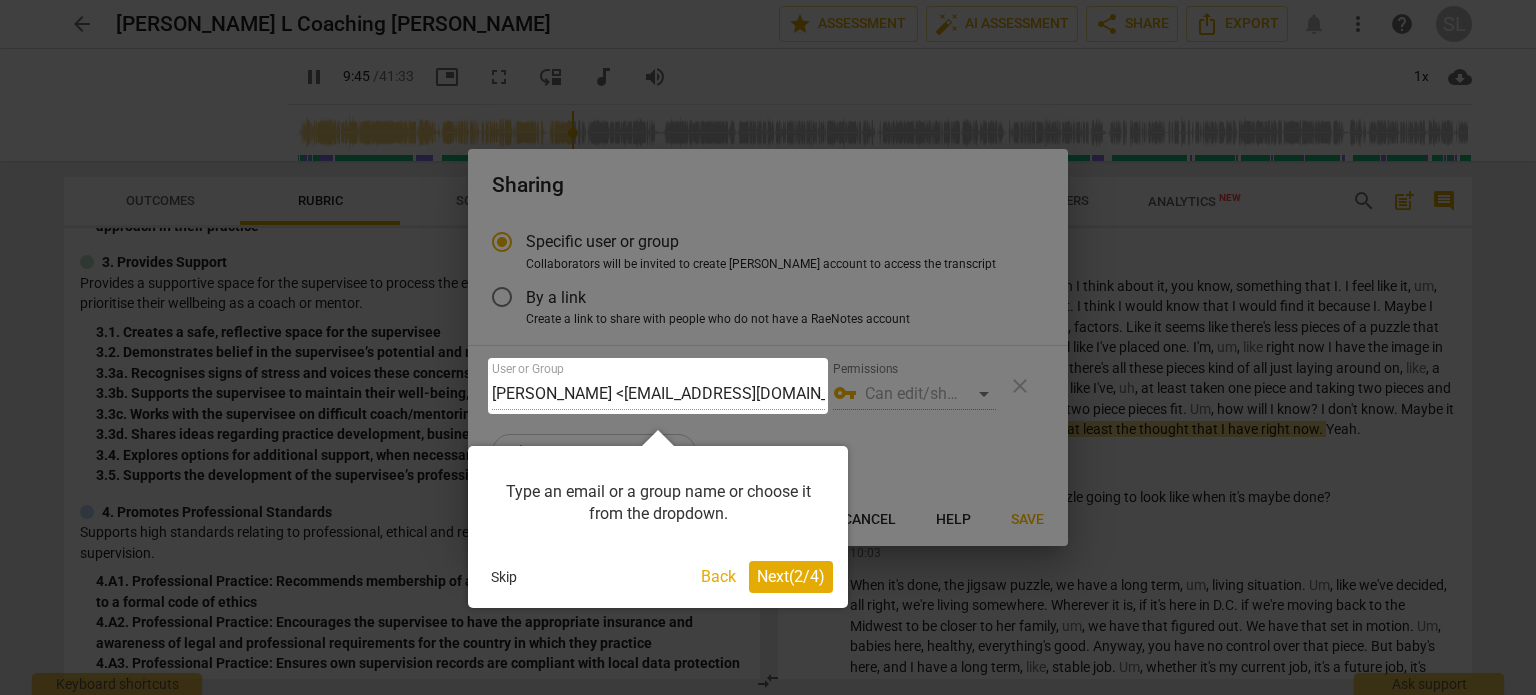 click on "Next  ( 2 / 4 )" at bounding box center [791, 576] 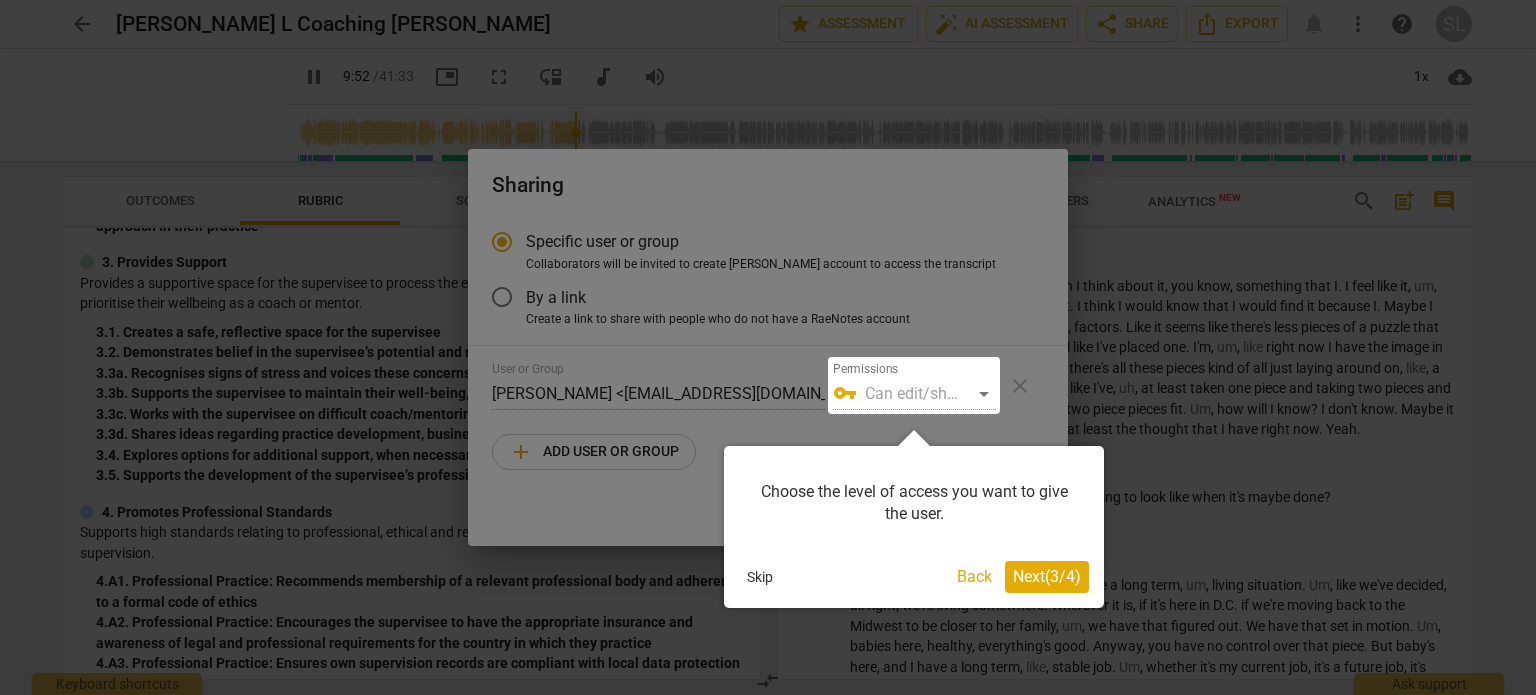 click on "Next  ( 3 / 4 )" at bounding box center (1047, 576) 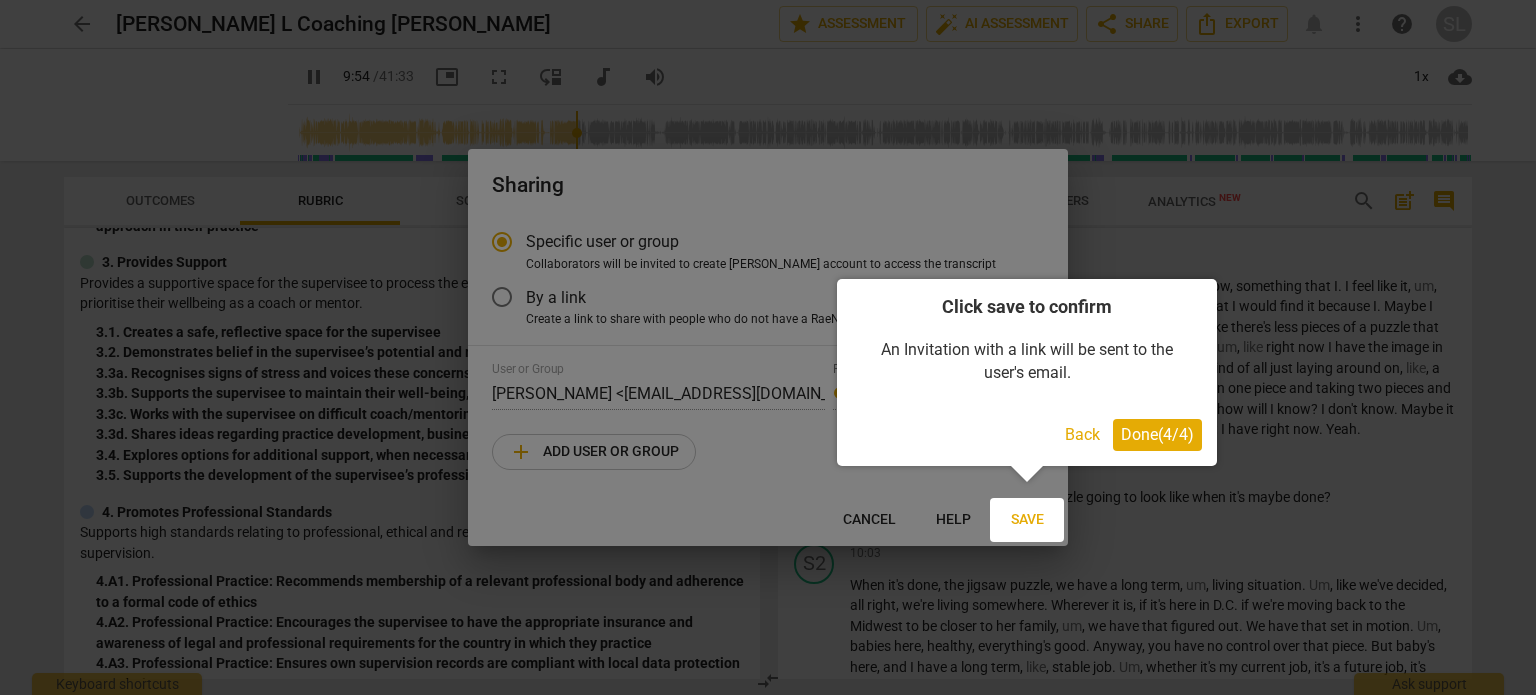 click on "Done  ( 4 / 4 )" at bounding box center (1157, 434) 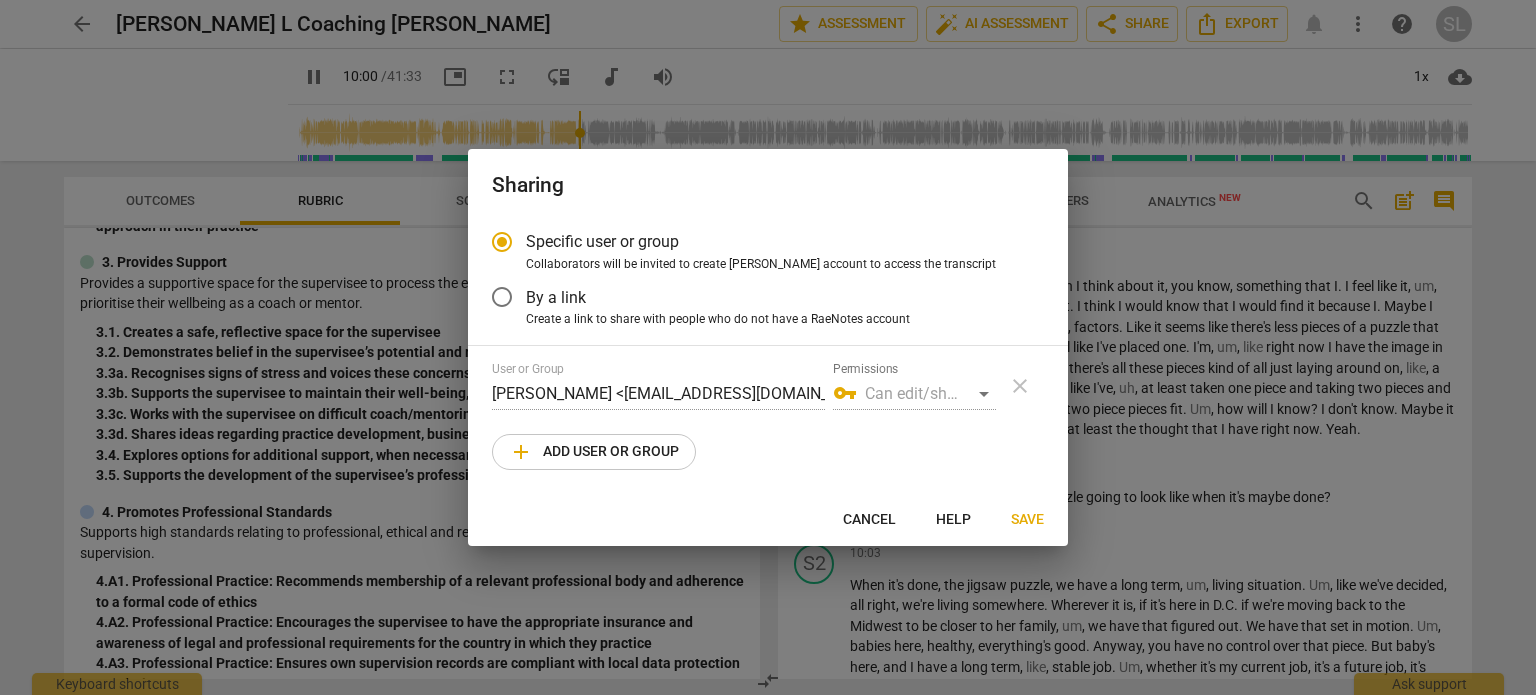 type on "600" 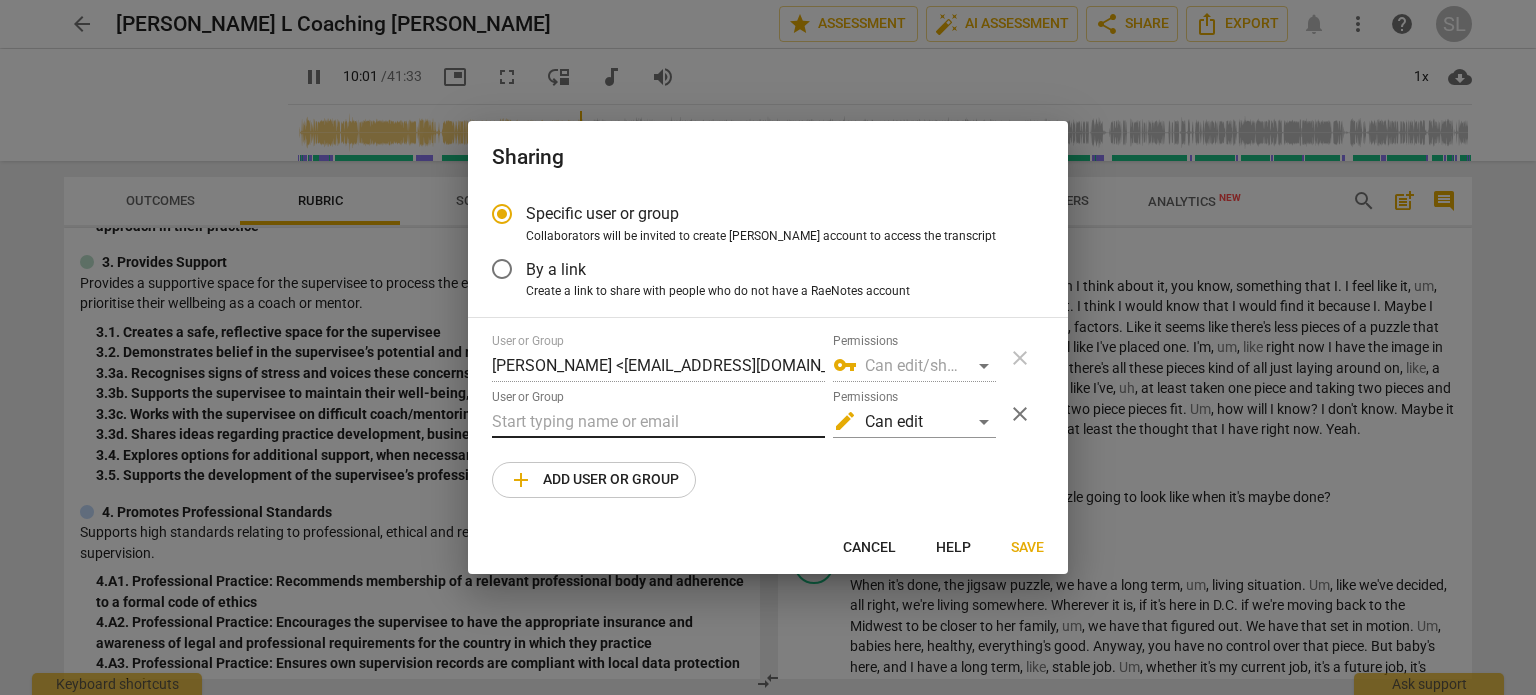 click at bounding box center [658, 422] 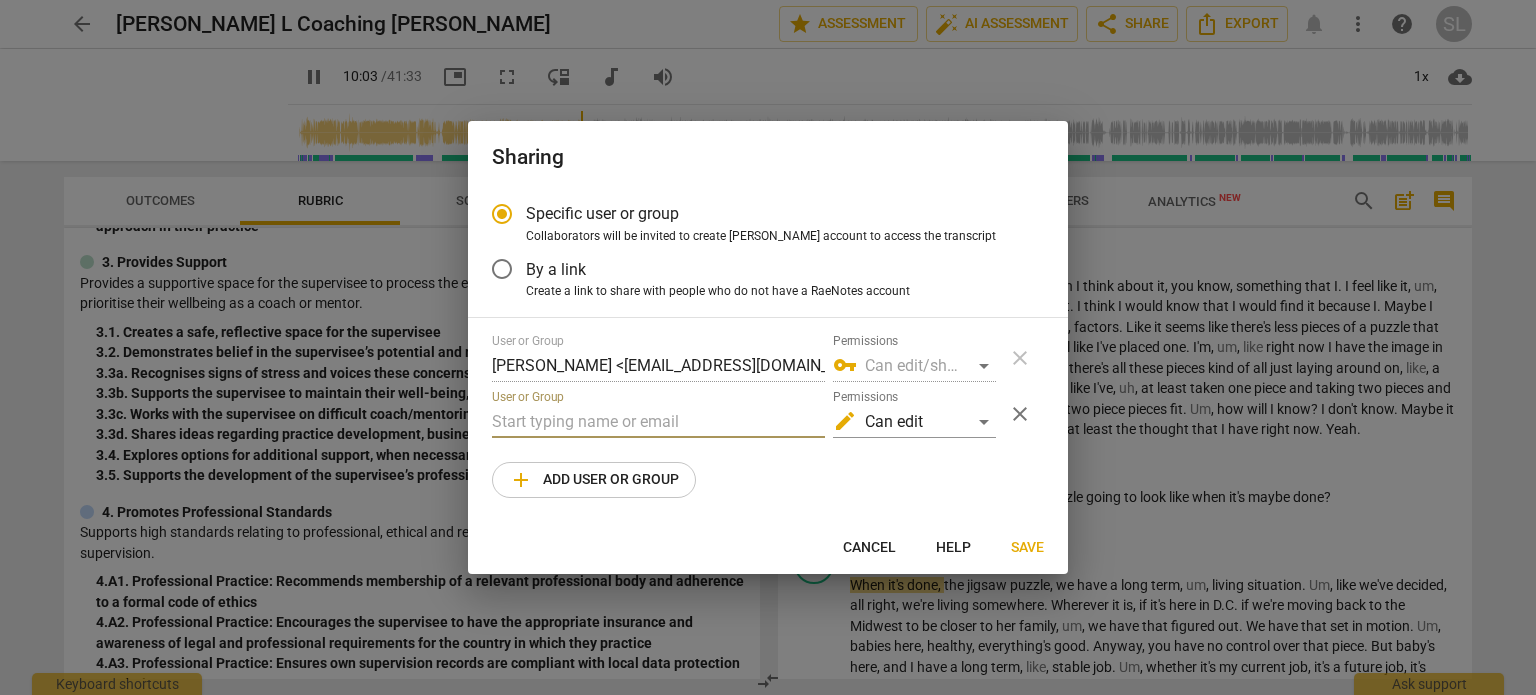 type on "604" 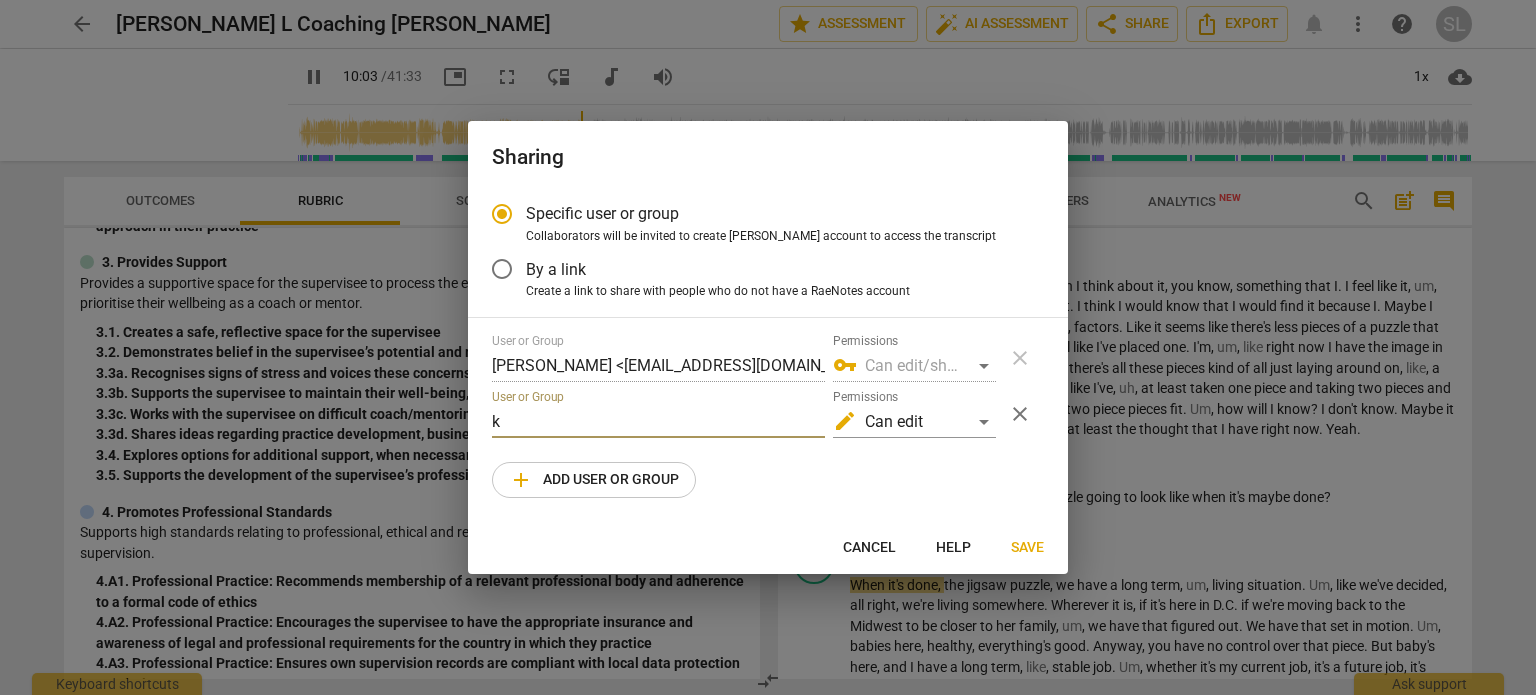 type on "ka" 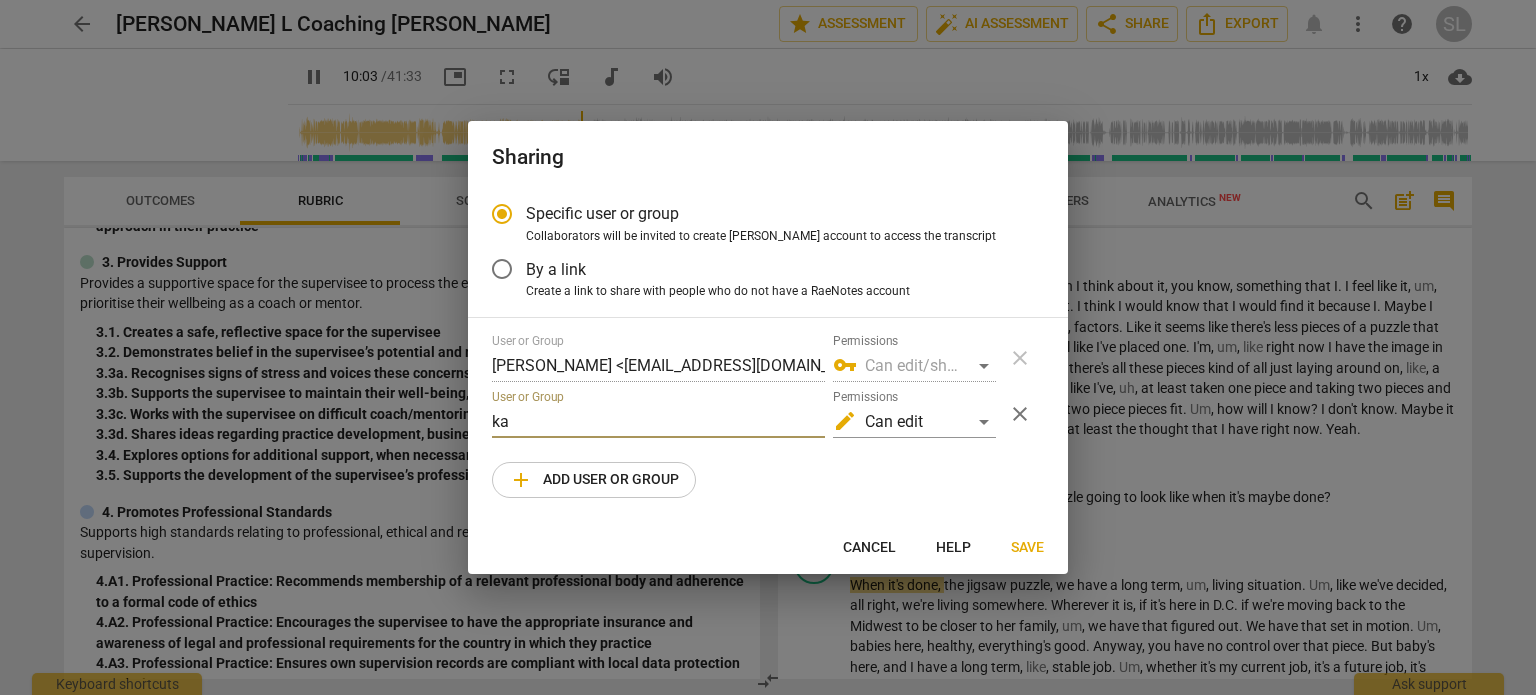 type on "604" 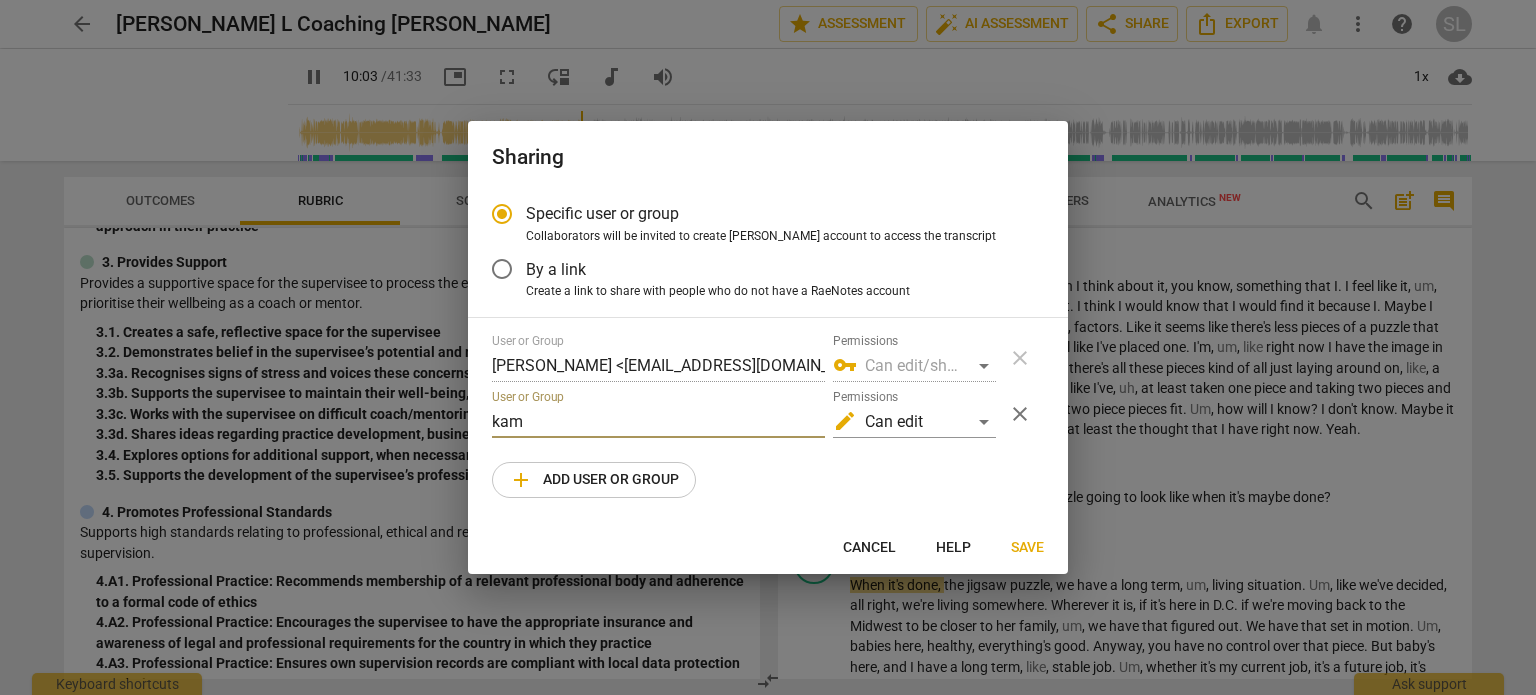 type on "kamn" 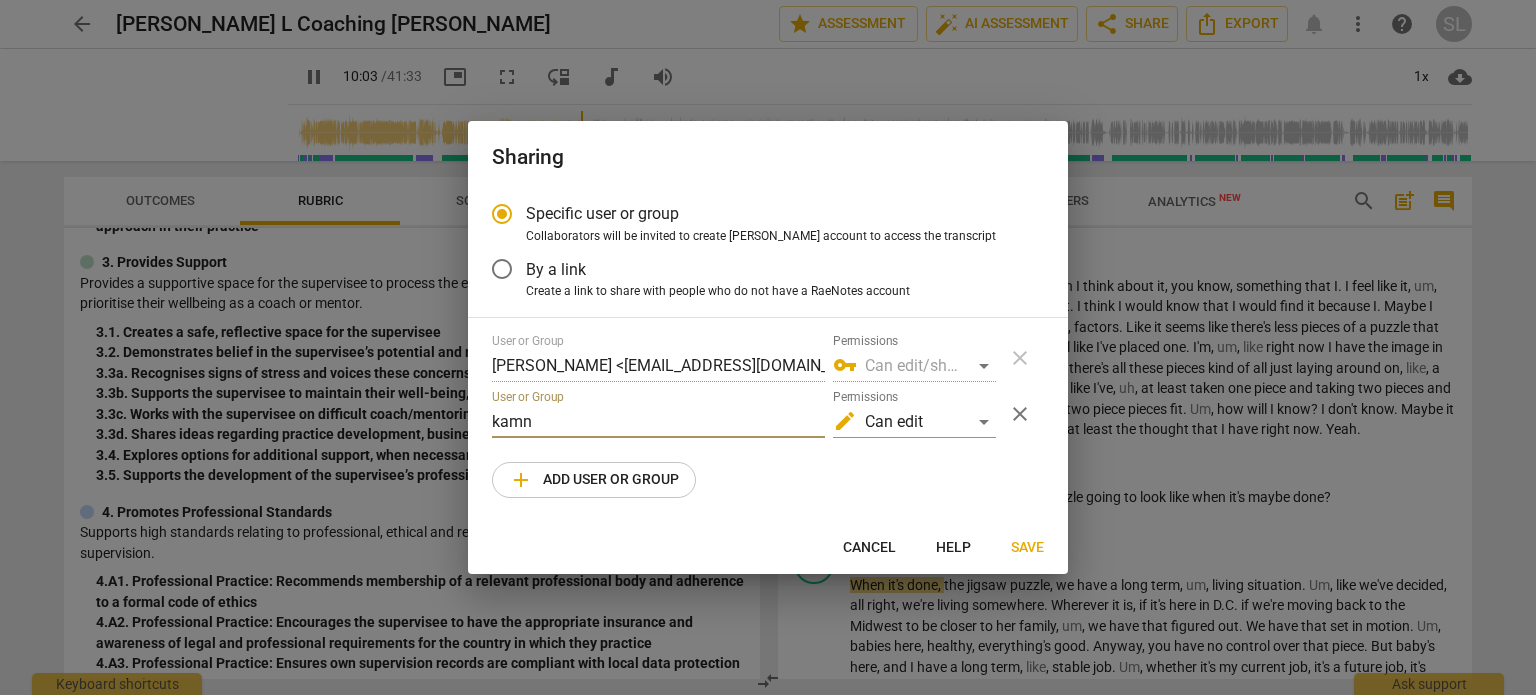 type on "604" 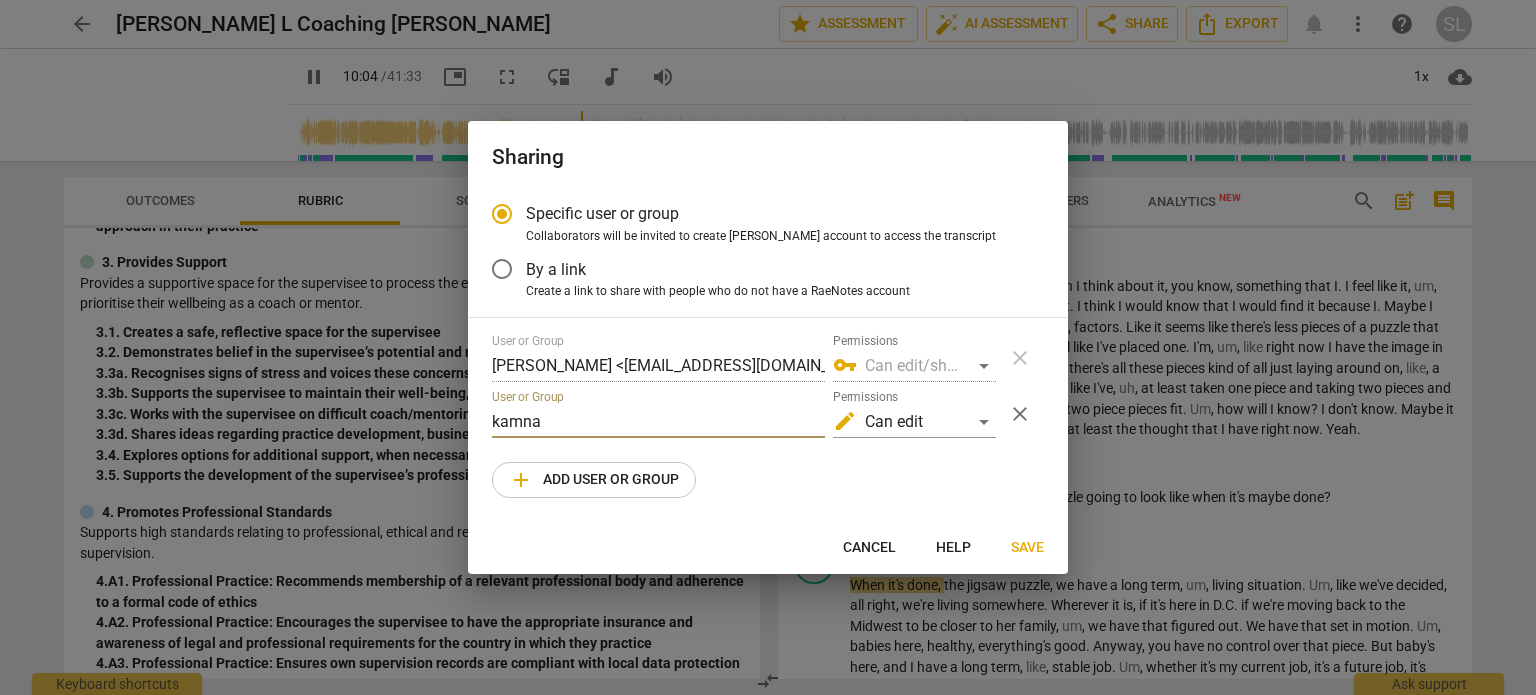 type on "kamnal" 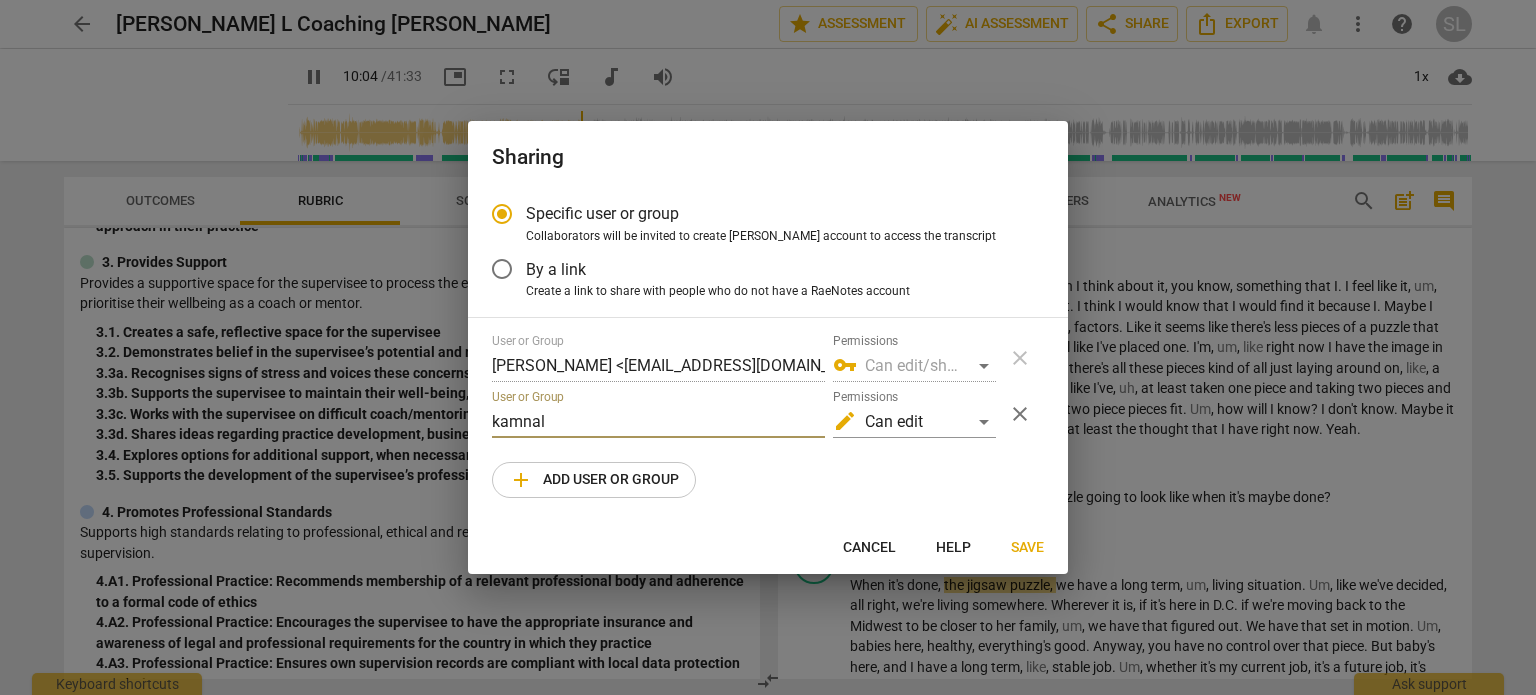 type on "605" 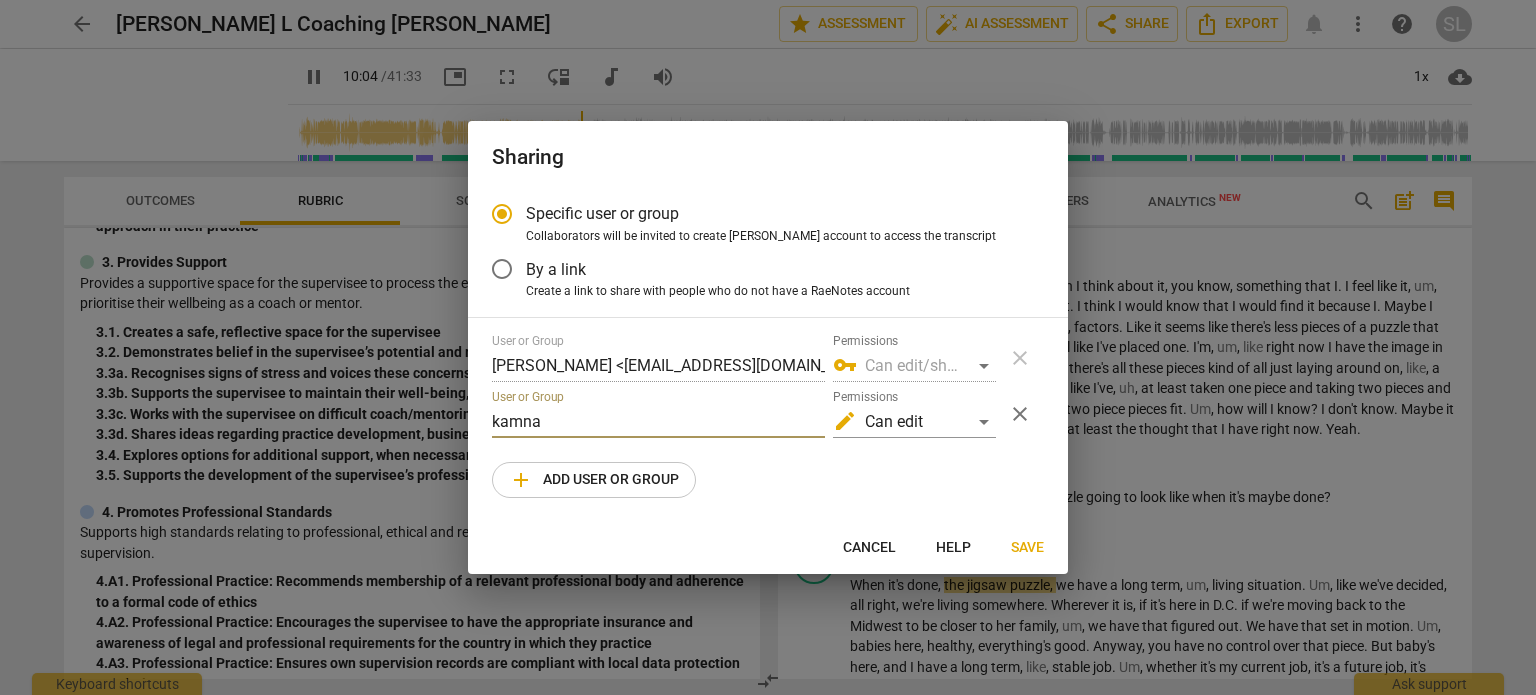 type on "kamn" 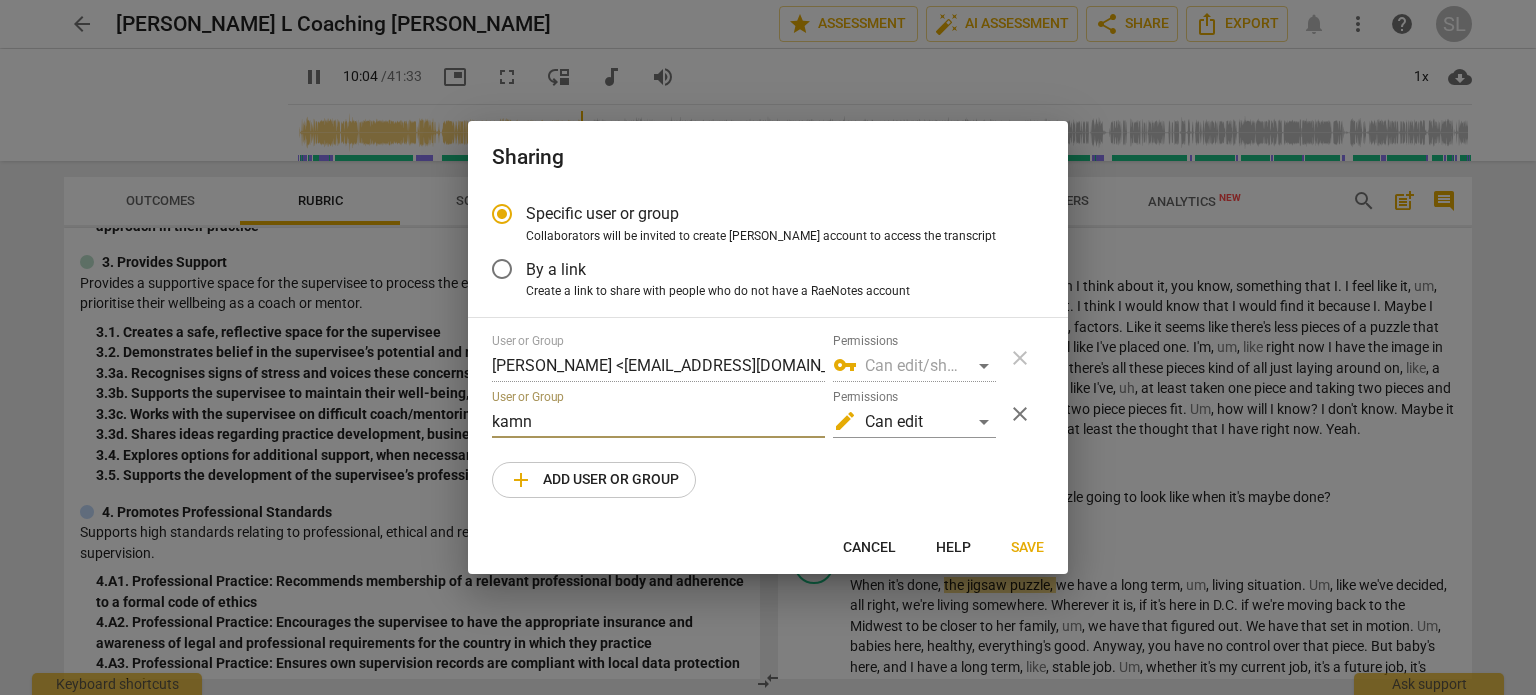 type on "605" 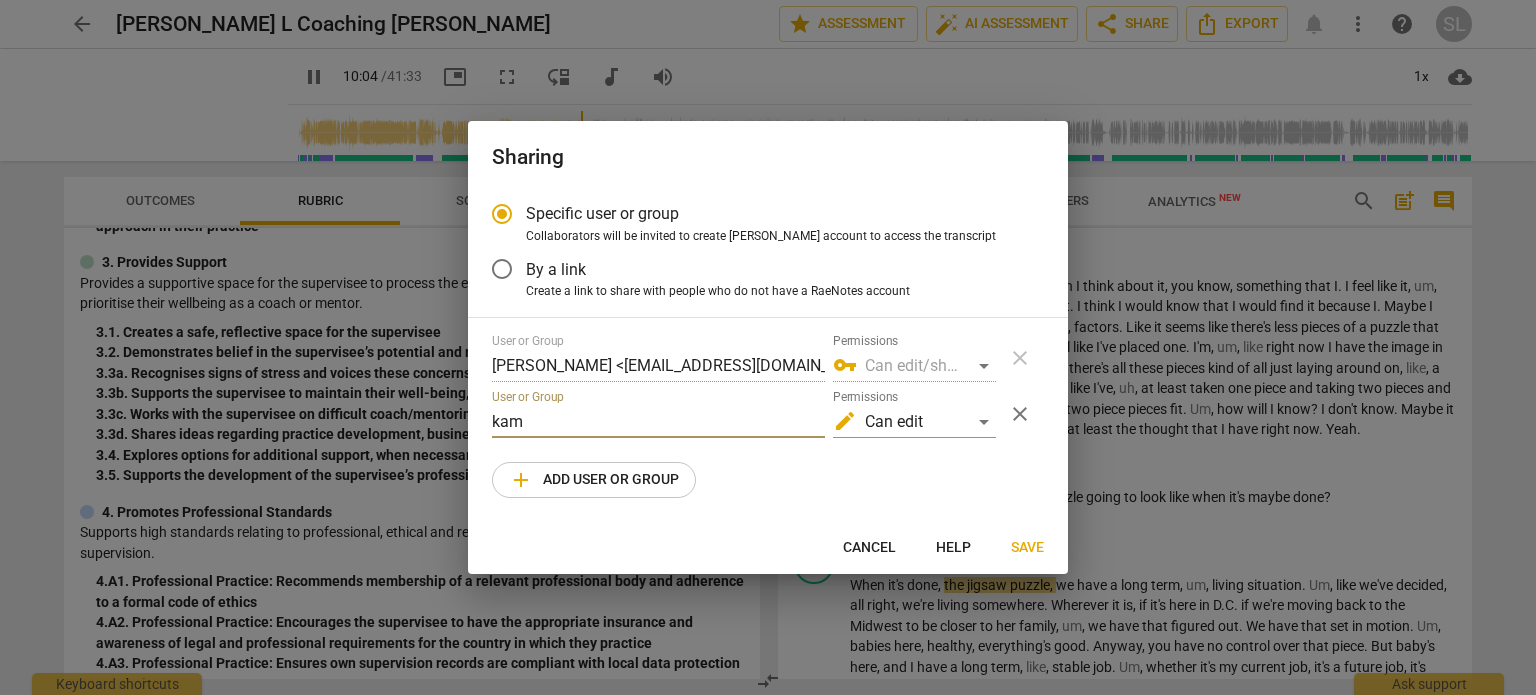 type on "605" 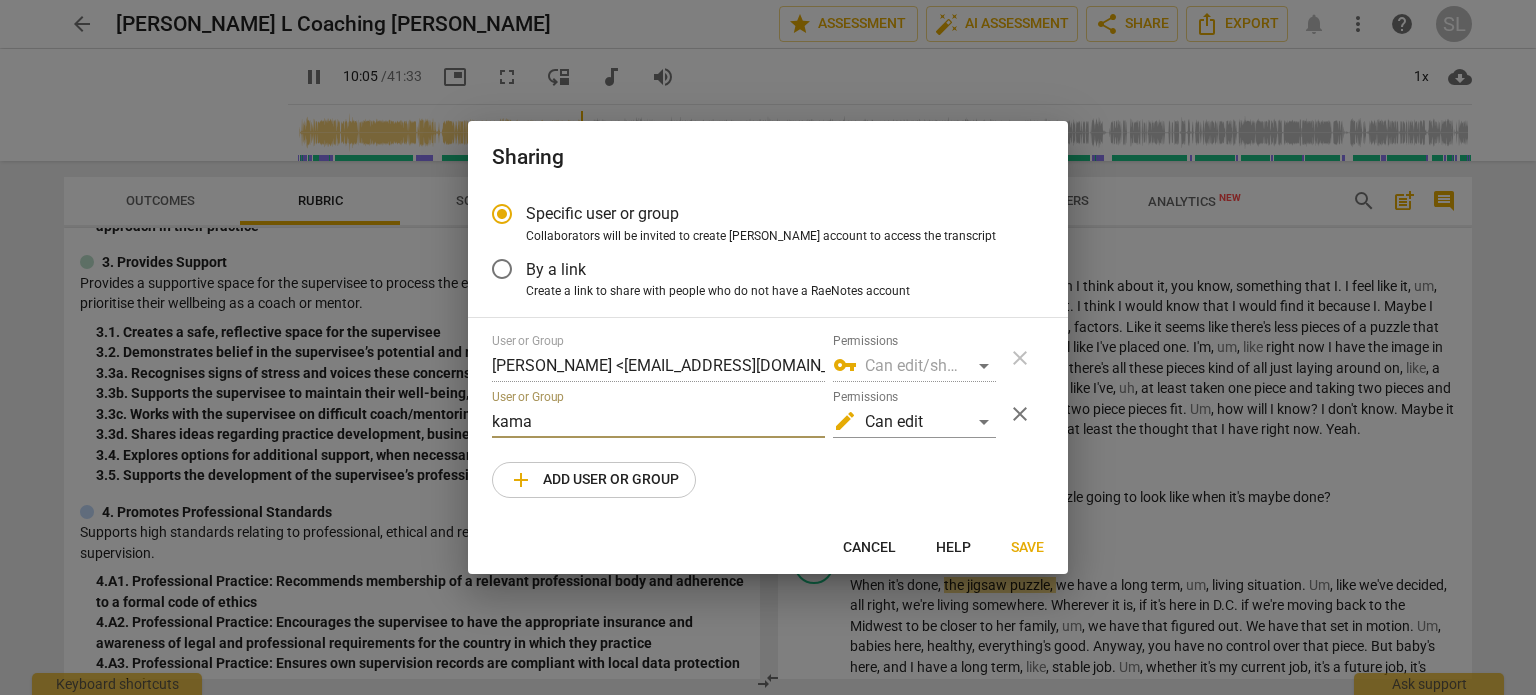 type on "[PERSON_NAME]" 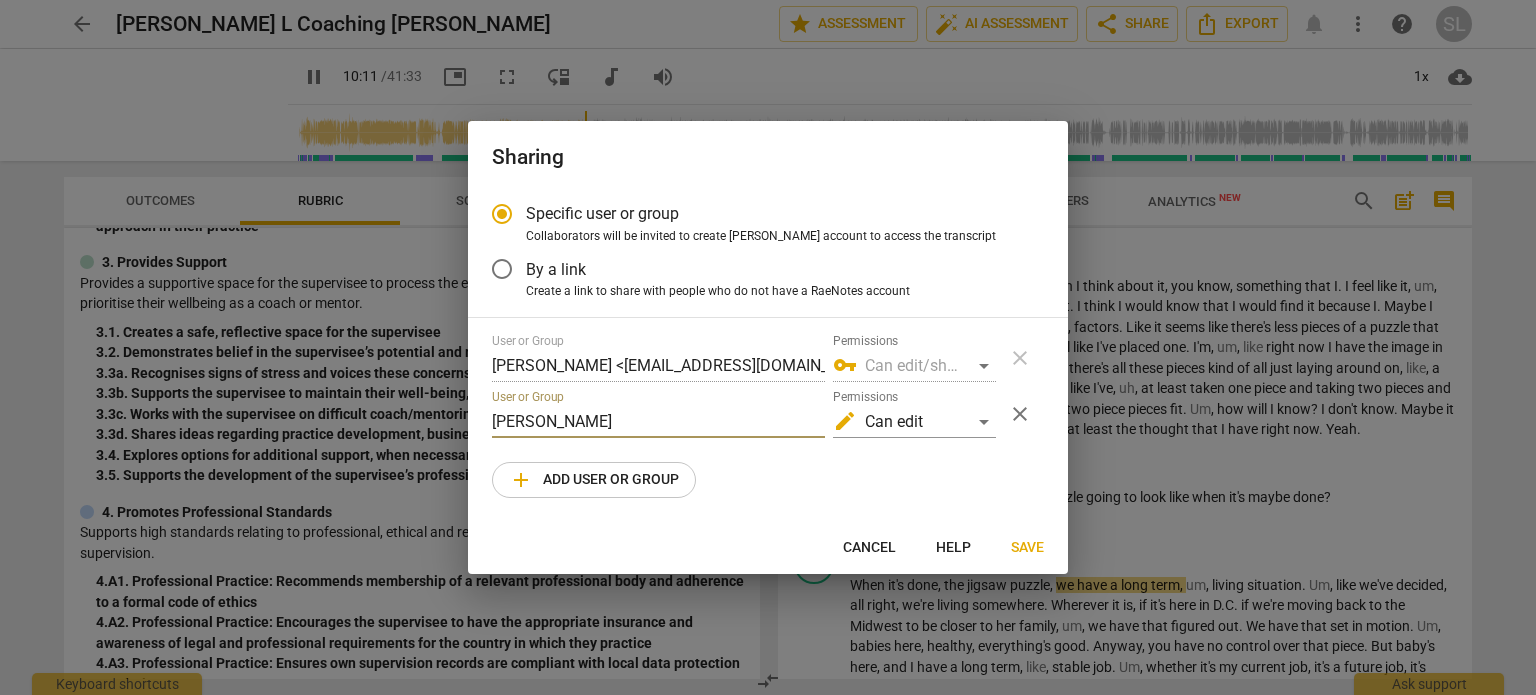 type on "612" 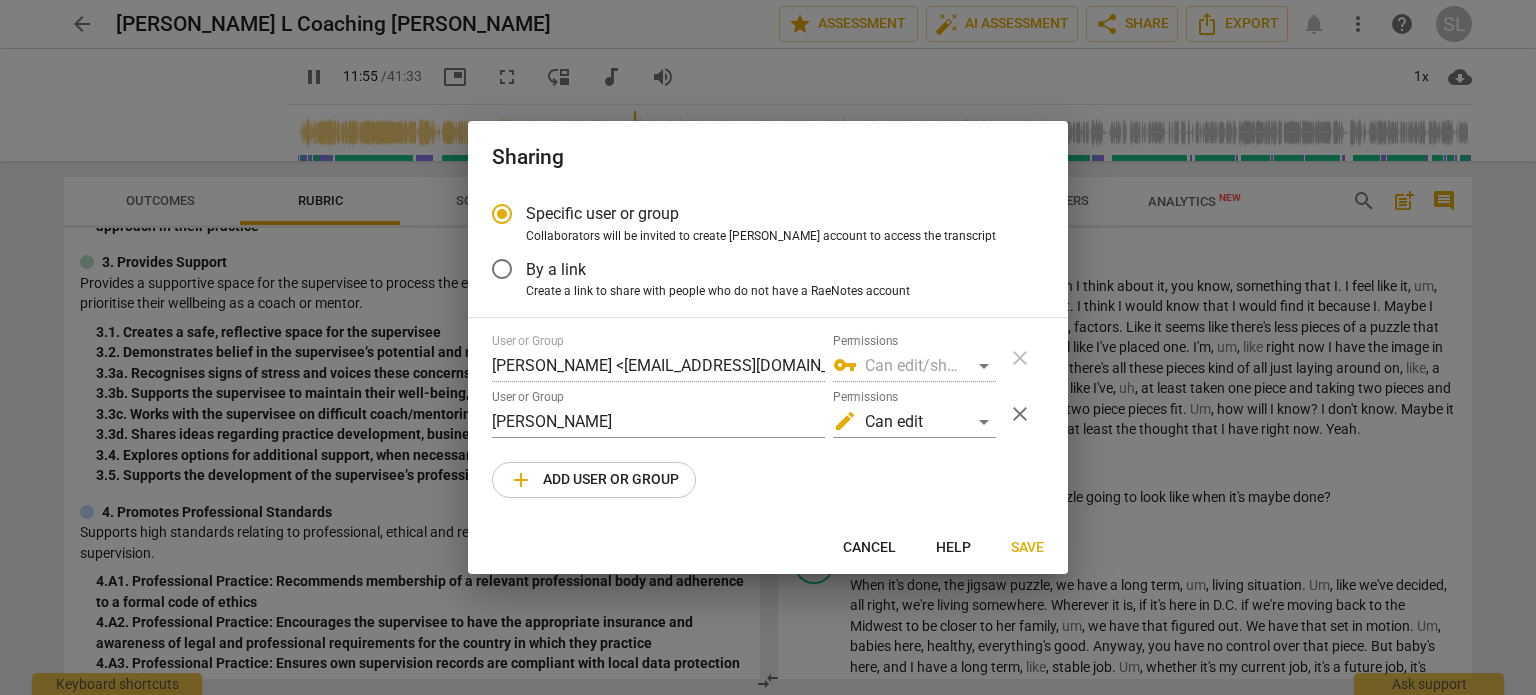 scroll, scrollTop: 2832, scrollLeft: 0, axis: vertical 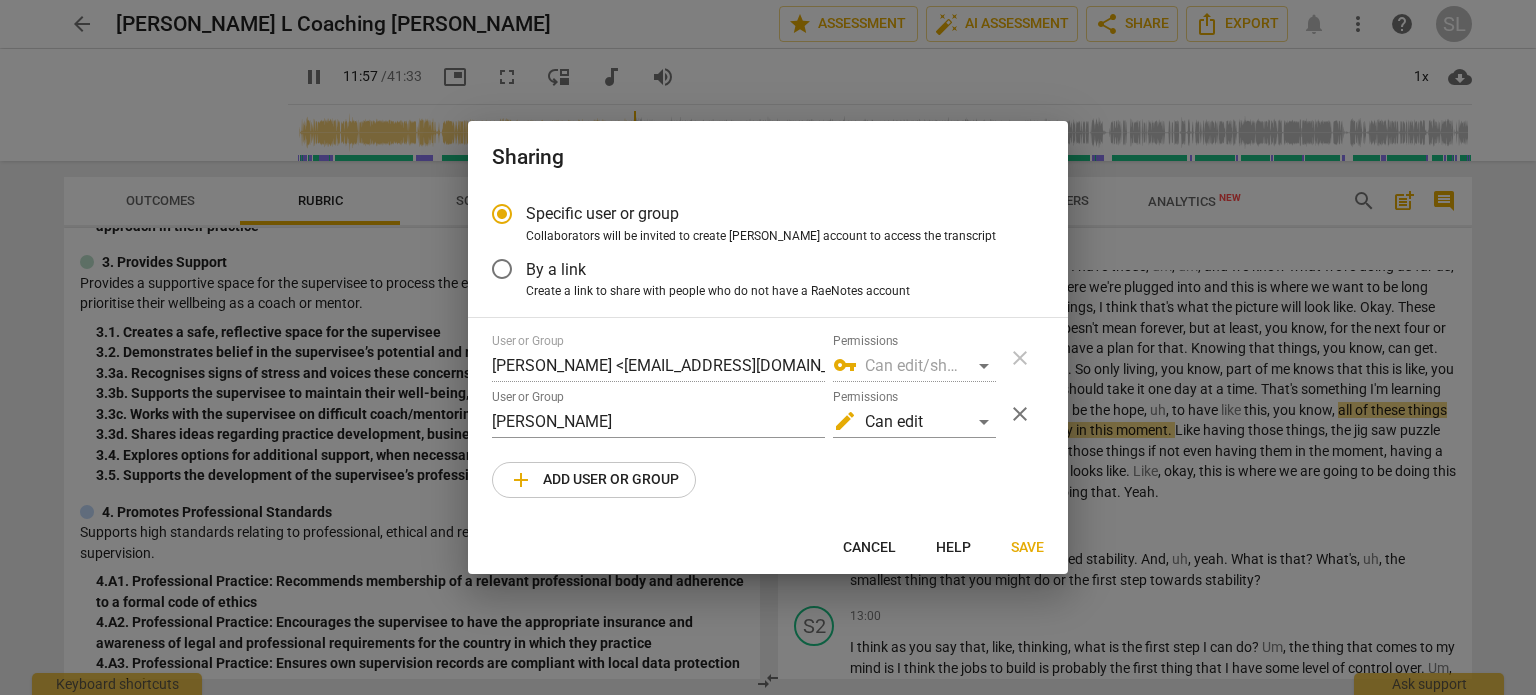type on "717" 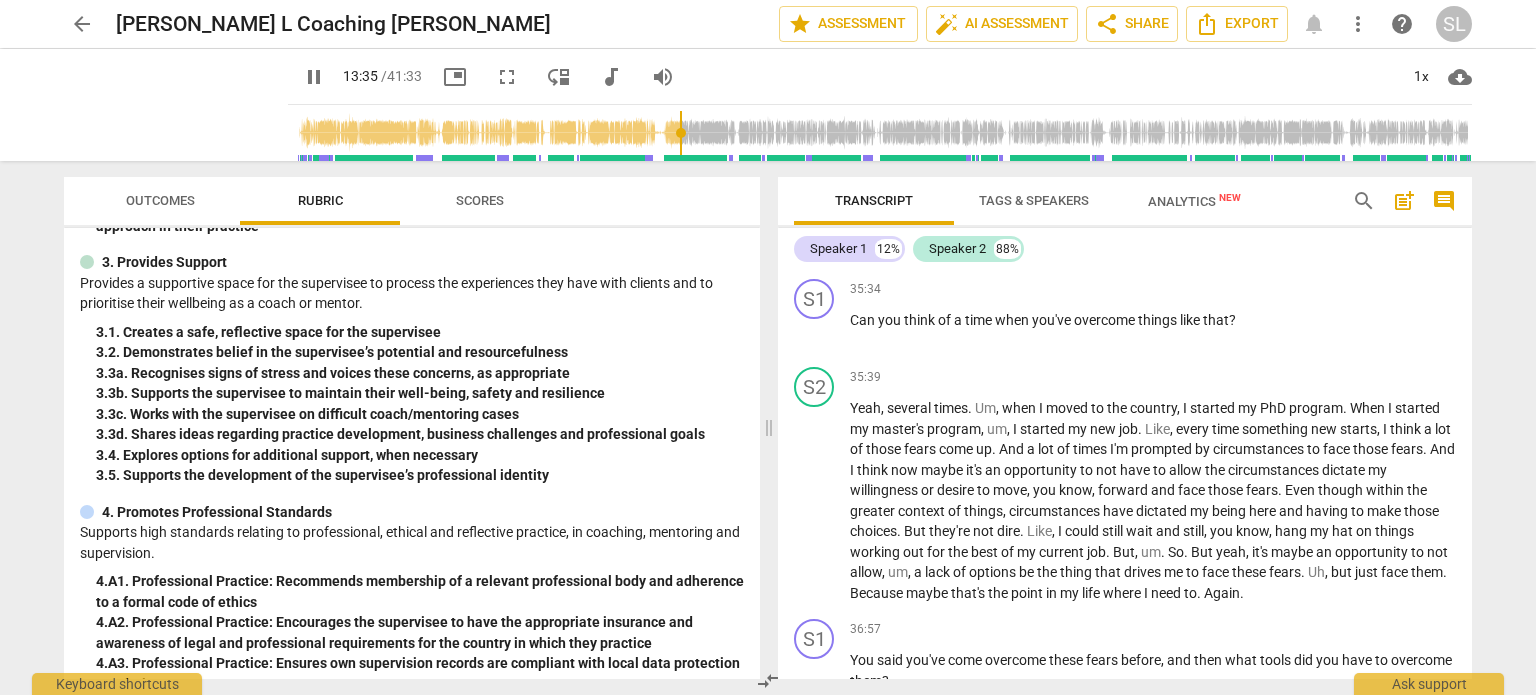 scroll, scrollTop: 7716, scrollLeft: 0, axis: vertical 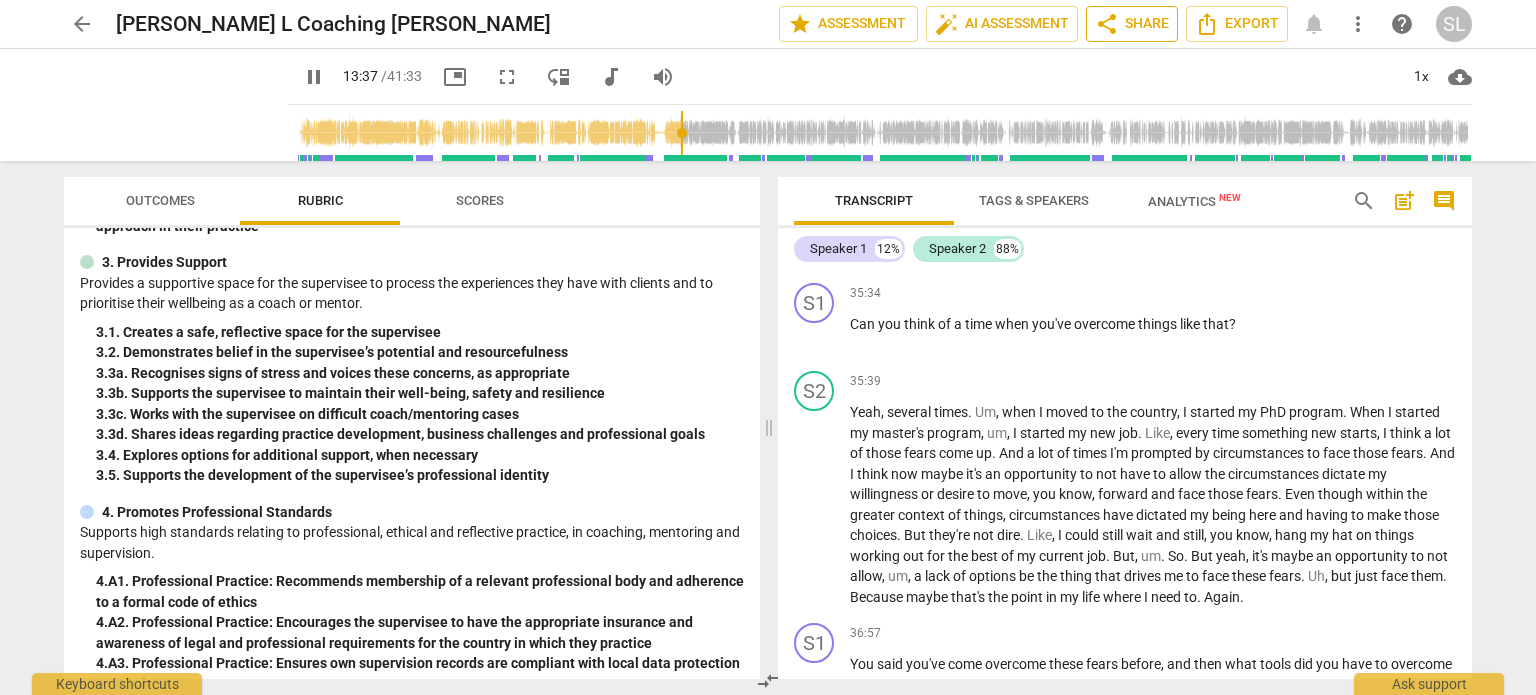 click on "share    Share" at bounding box center (1132, 24) 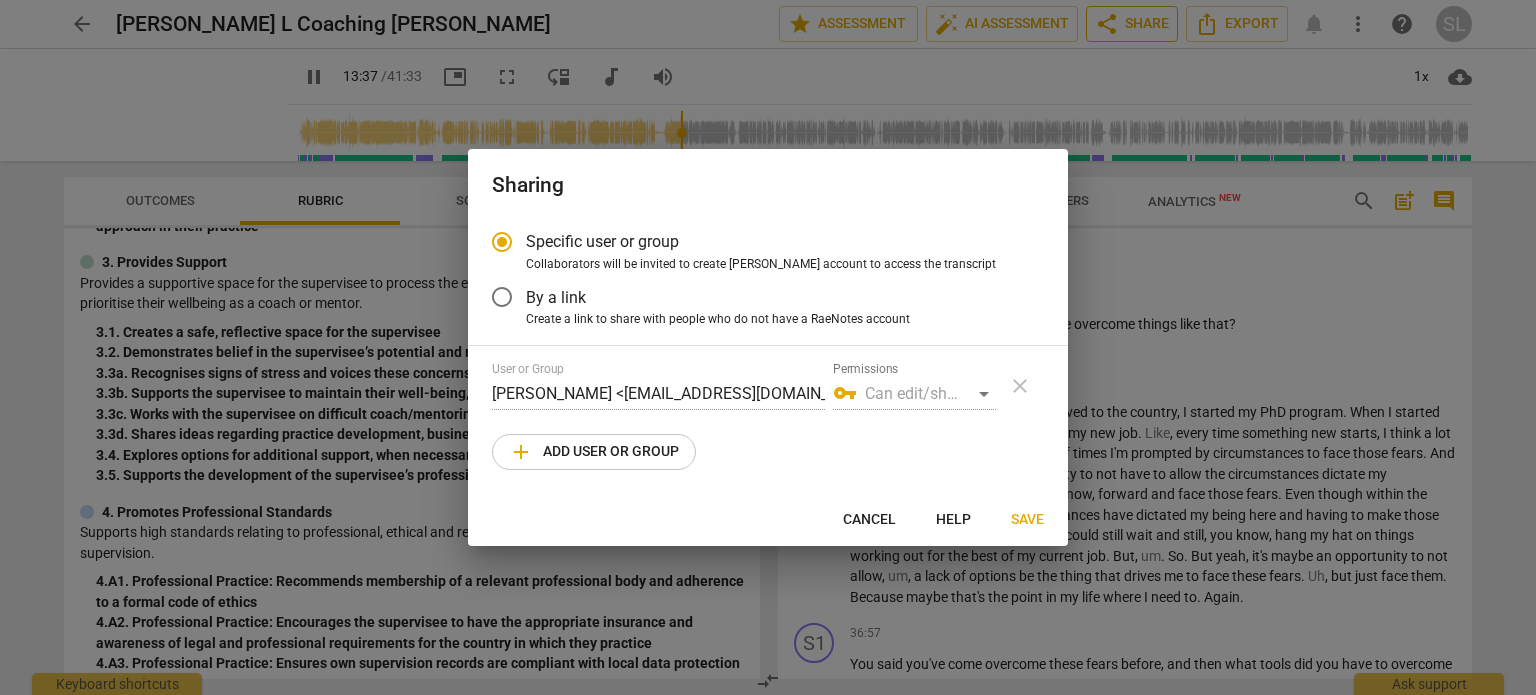 type on "818" 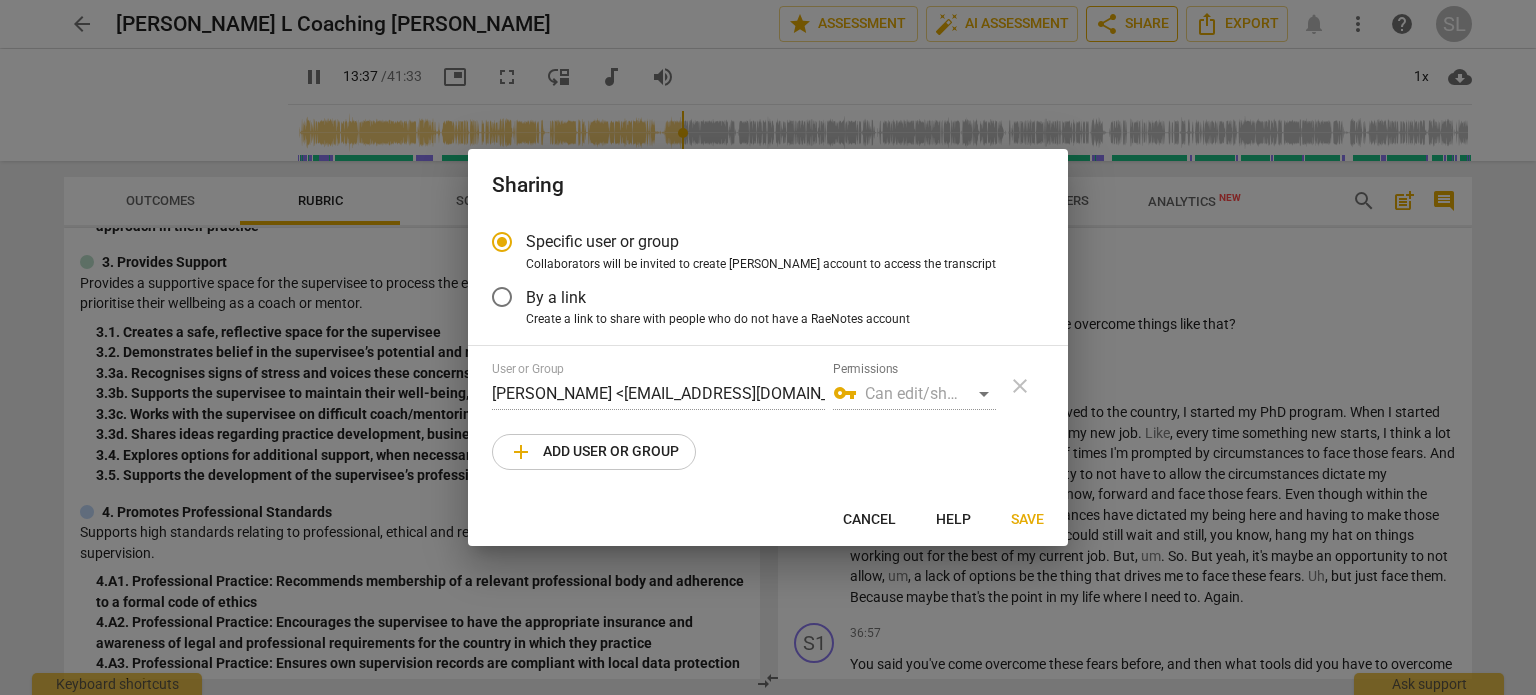 radio on "false" 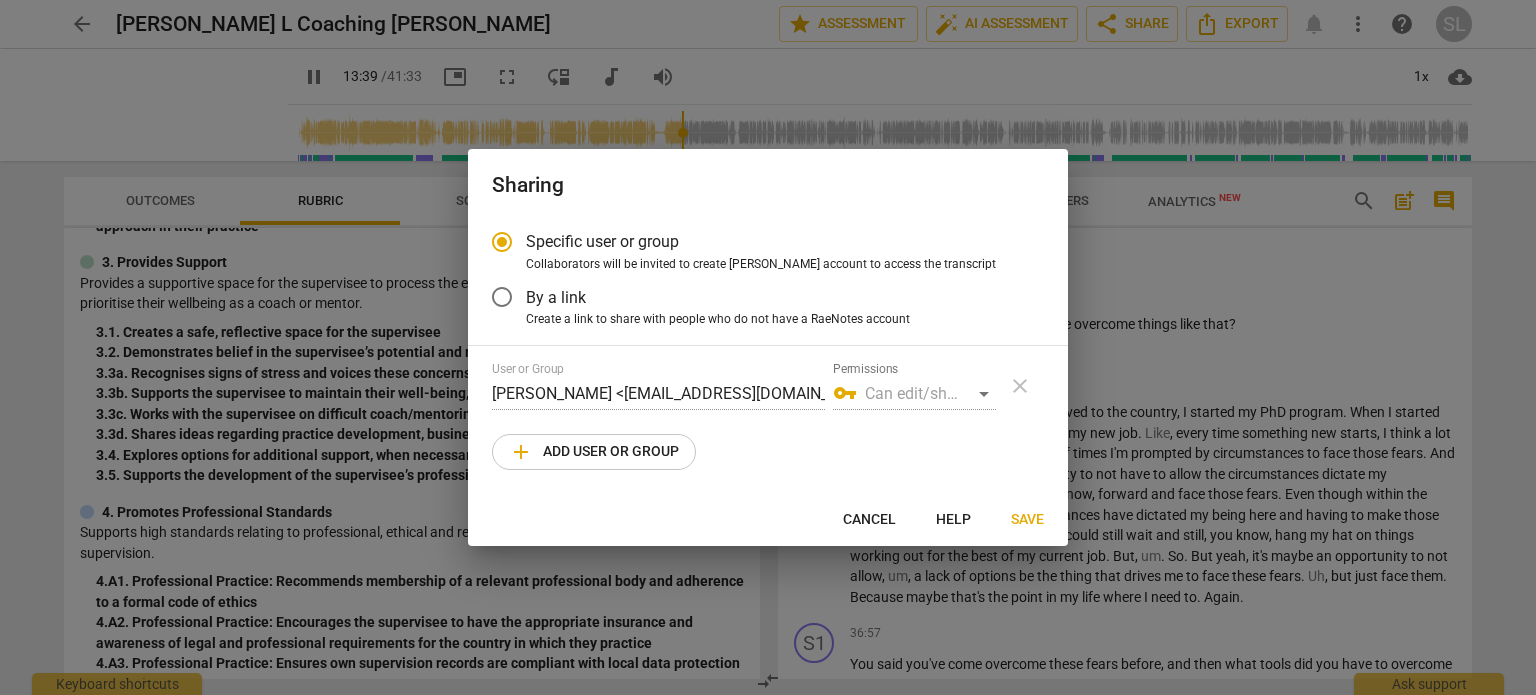 type on "820" 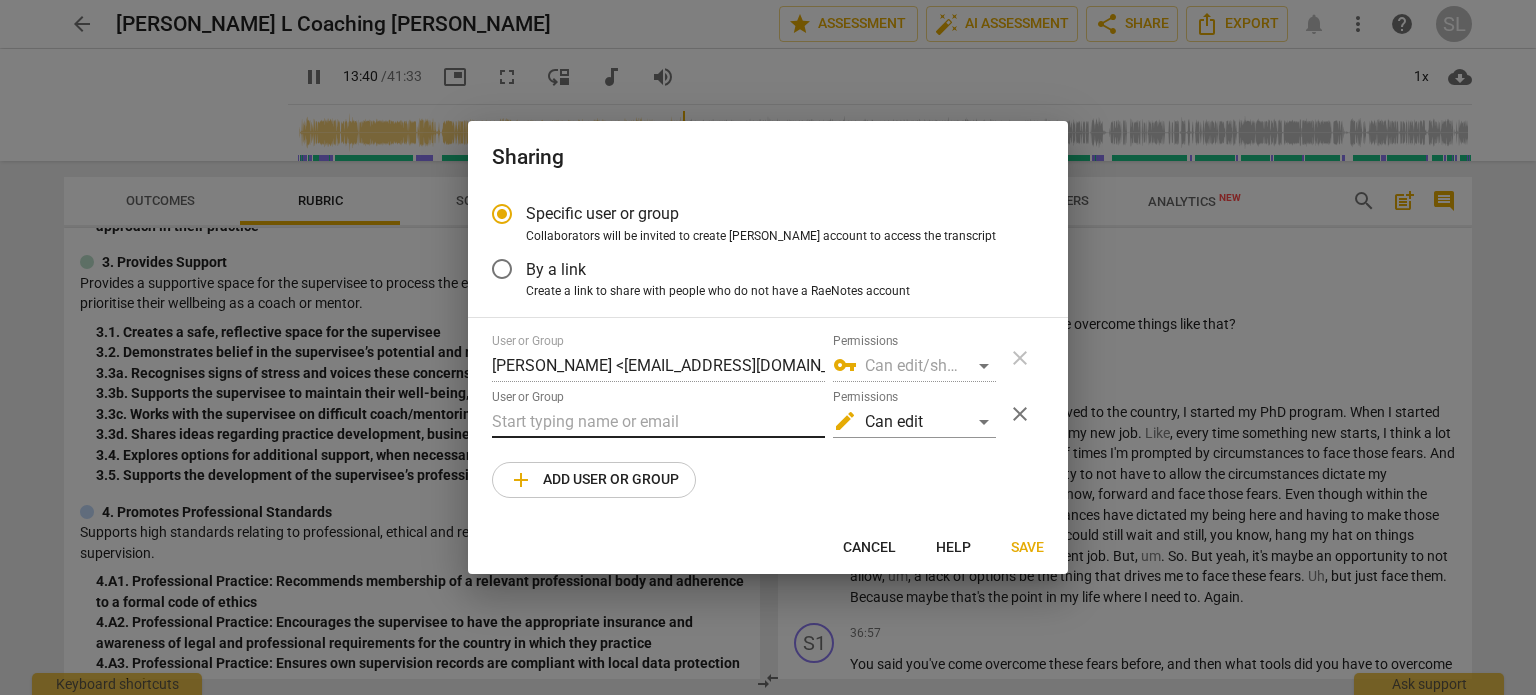 click at bounding box center [658, 422] 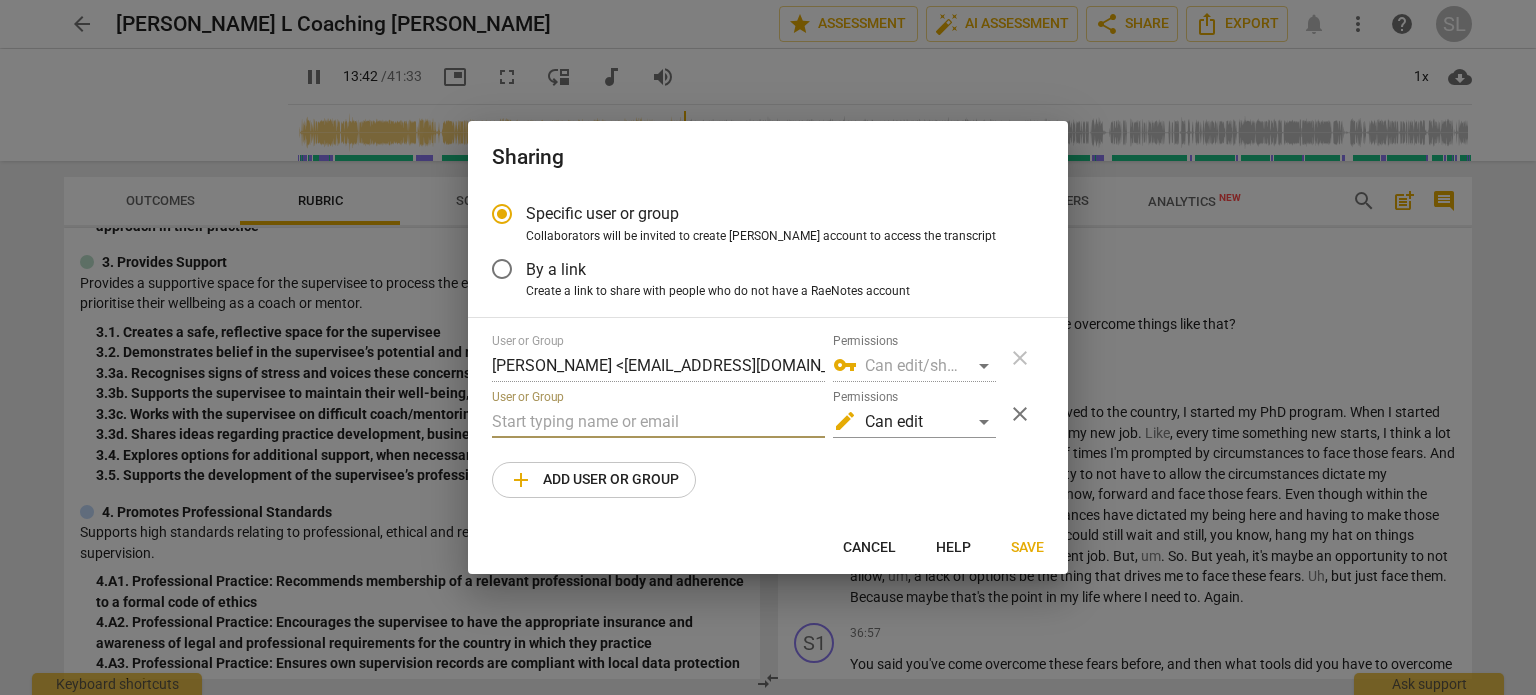 paste on "[PERSON_NAME][EMAIL_ADDRESS][DOMAIN_NAME]" 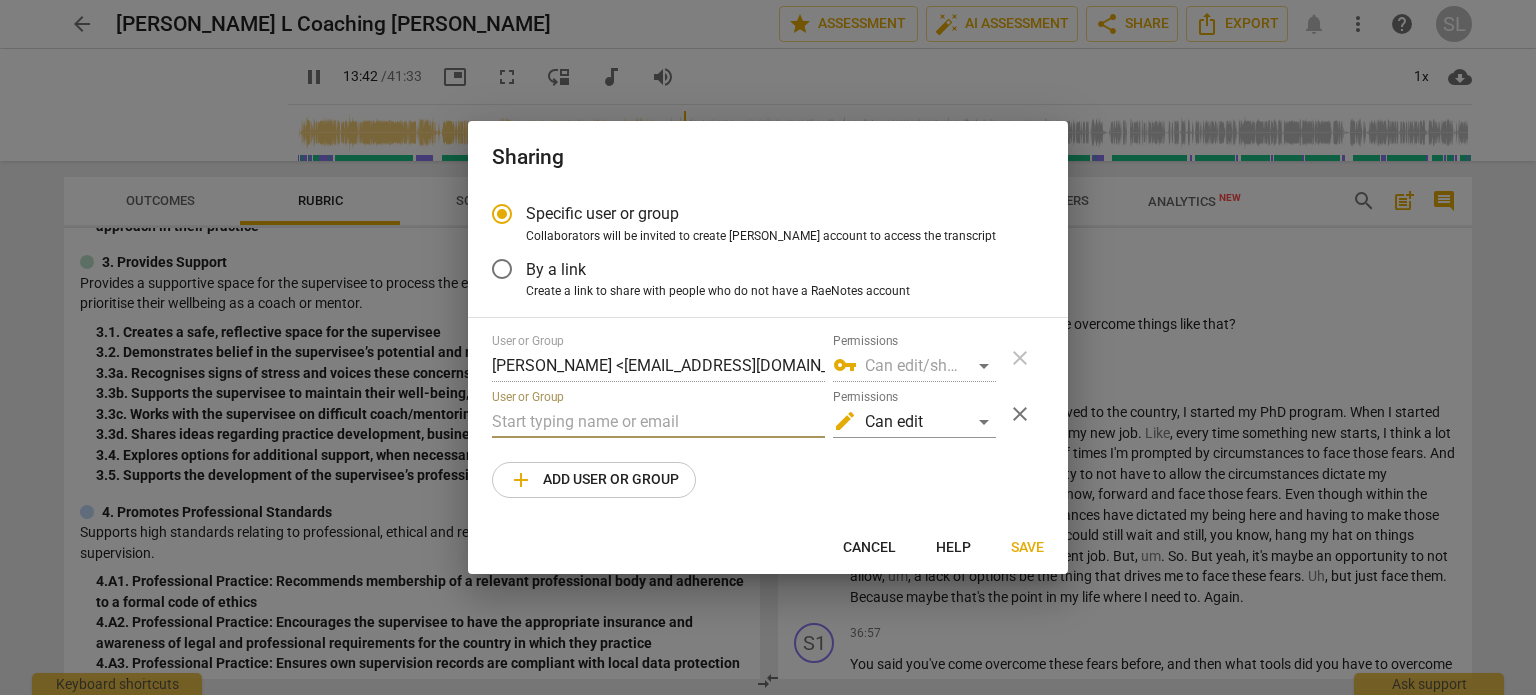 type on "823" 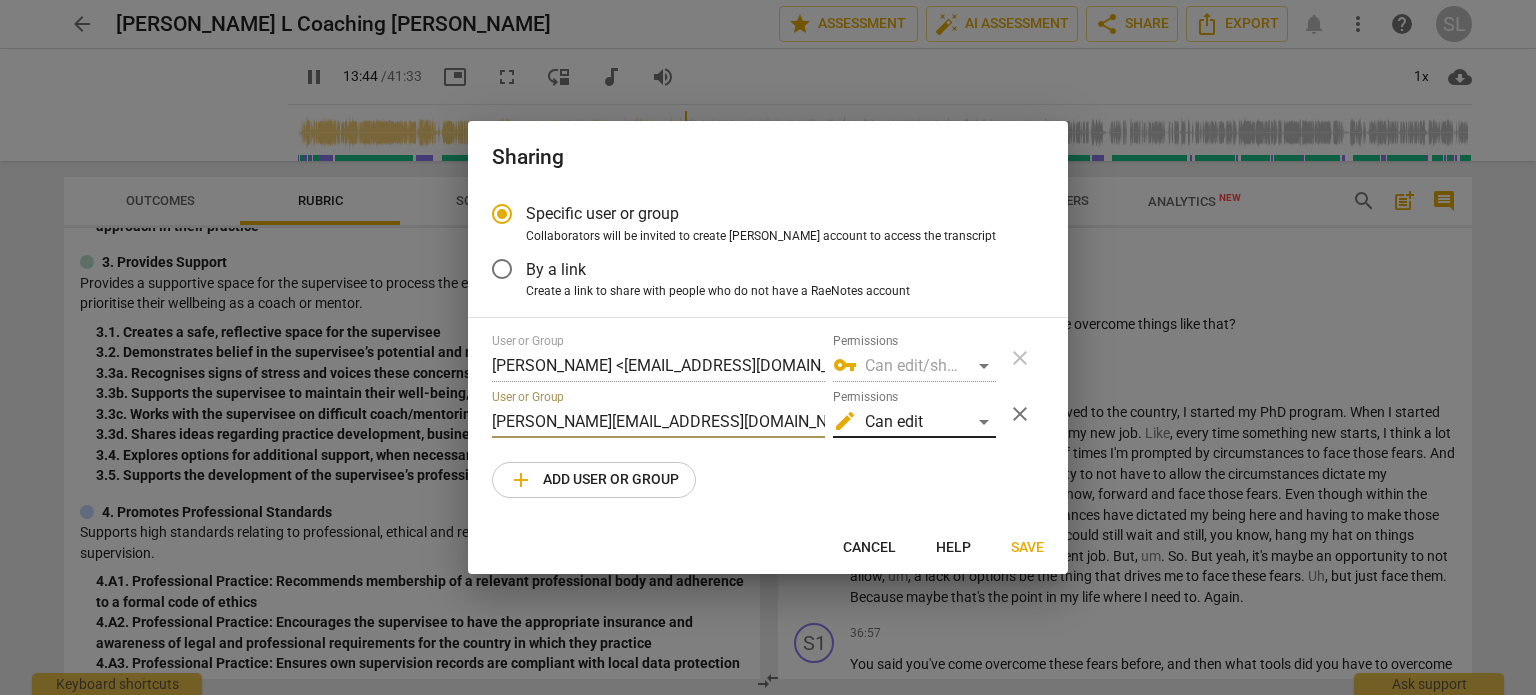 type on "824" 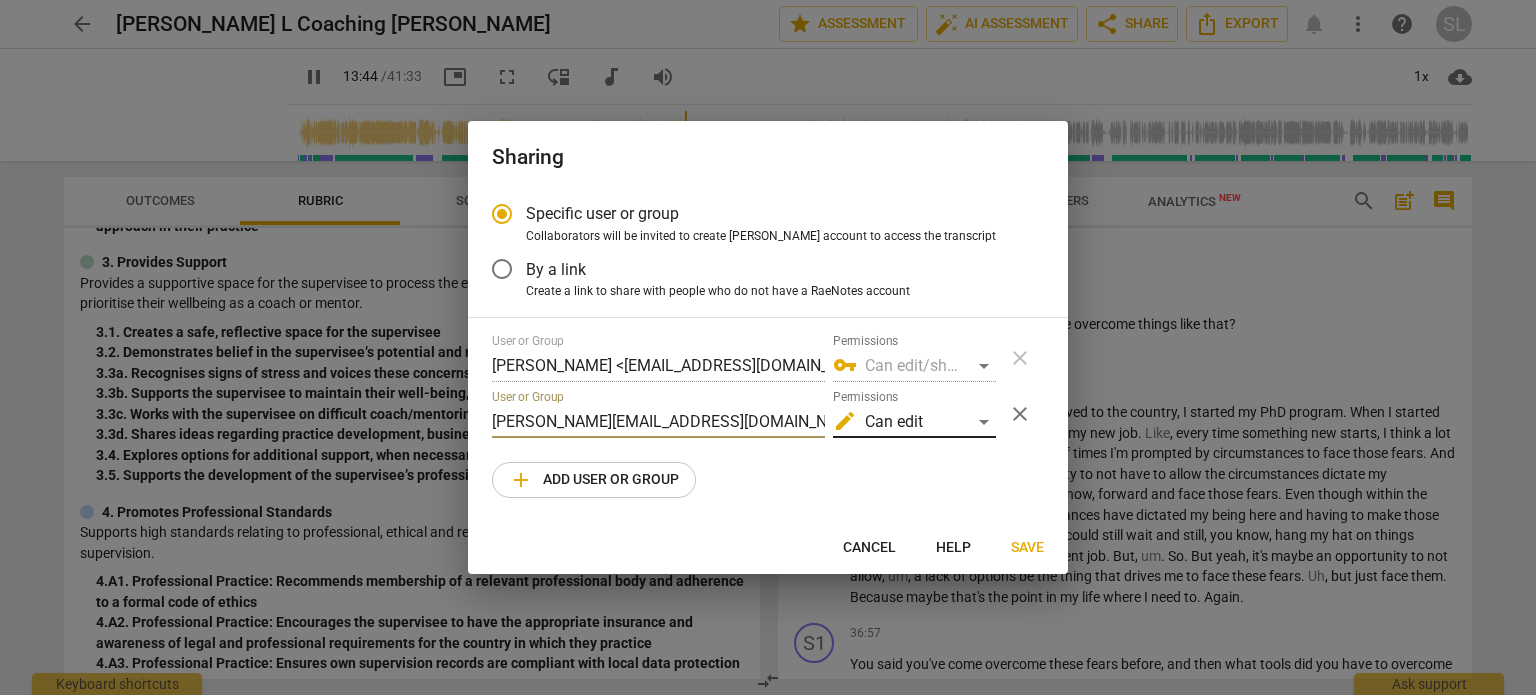 type on "[PERSON_NAME][EMAIL_ADDRESS][DOMAIN_NAME]" 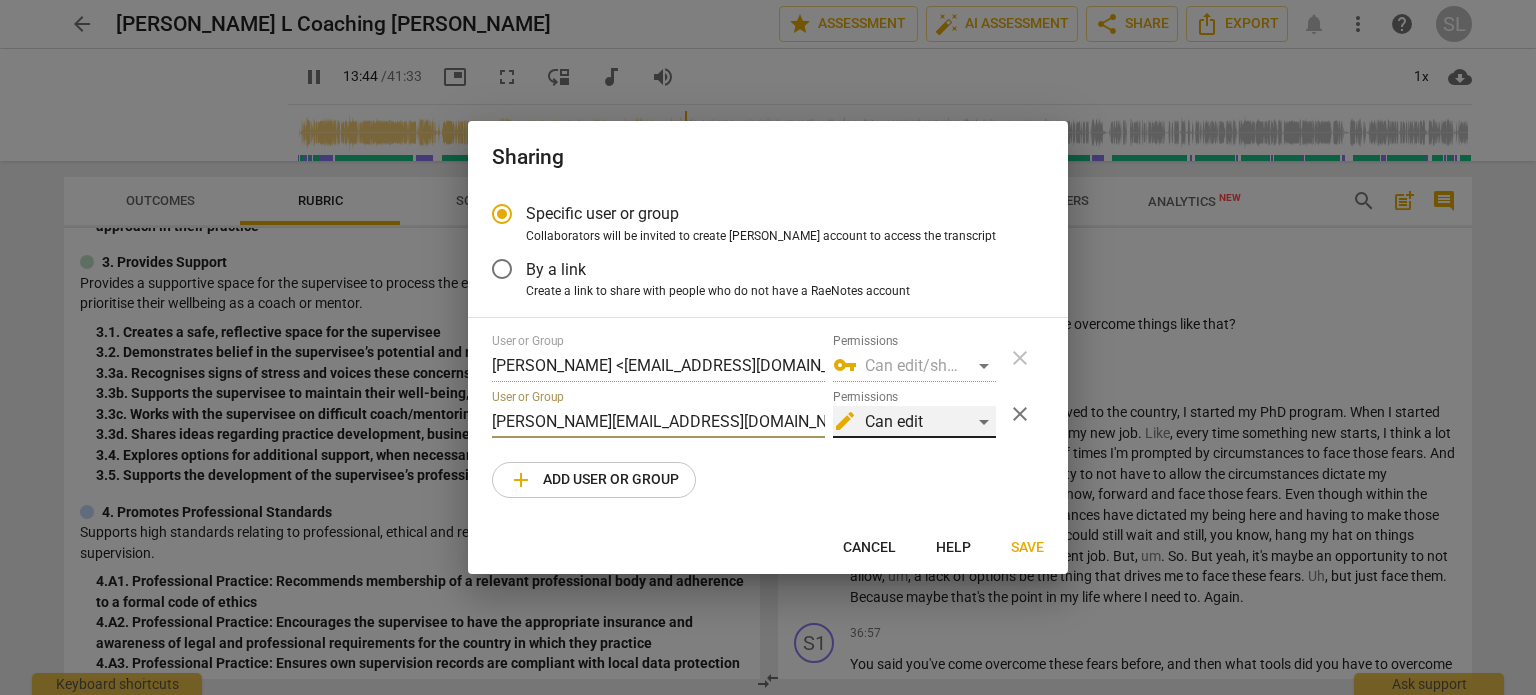 click on "edit Can edit" at bounding box center [914, 422] 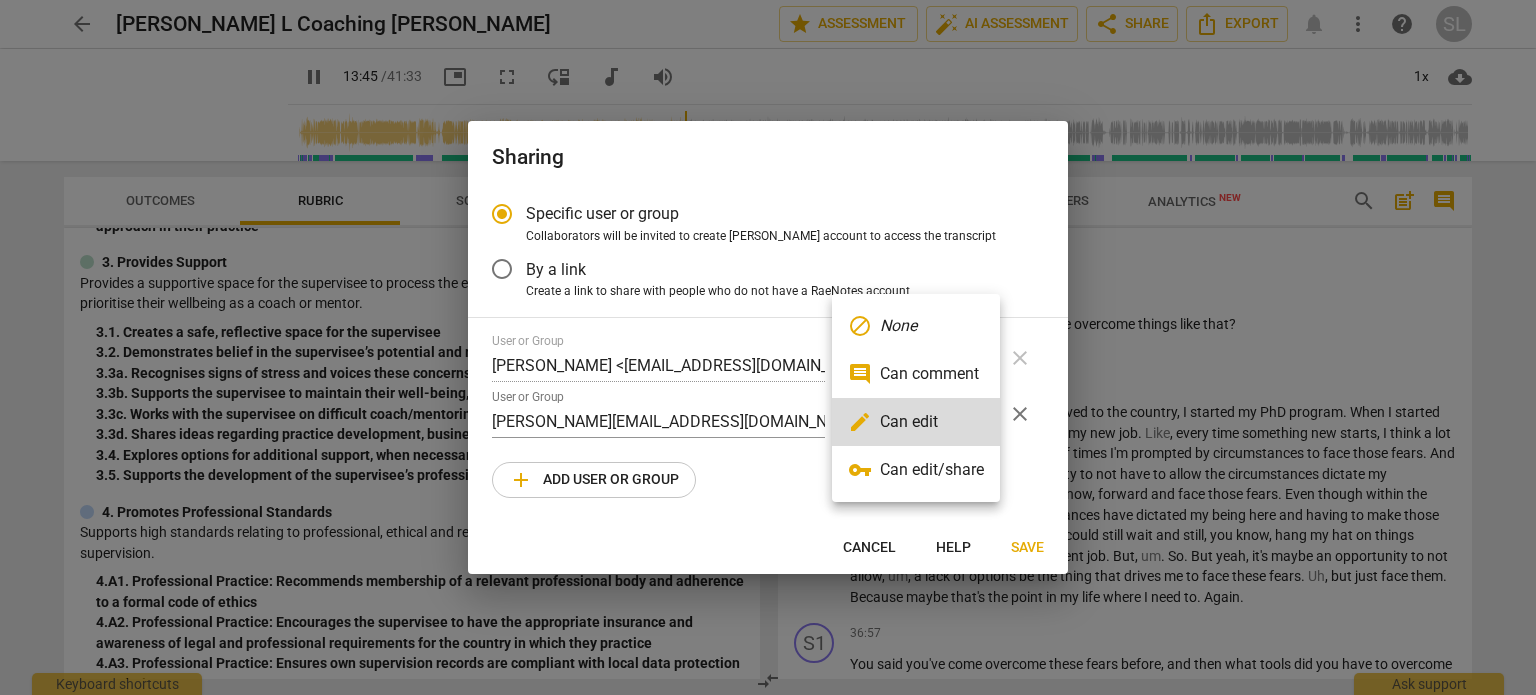 scroll, scrollTop: 3356, scrollLeft: 0, axis: vertical 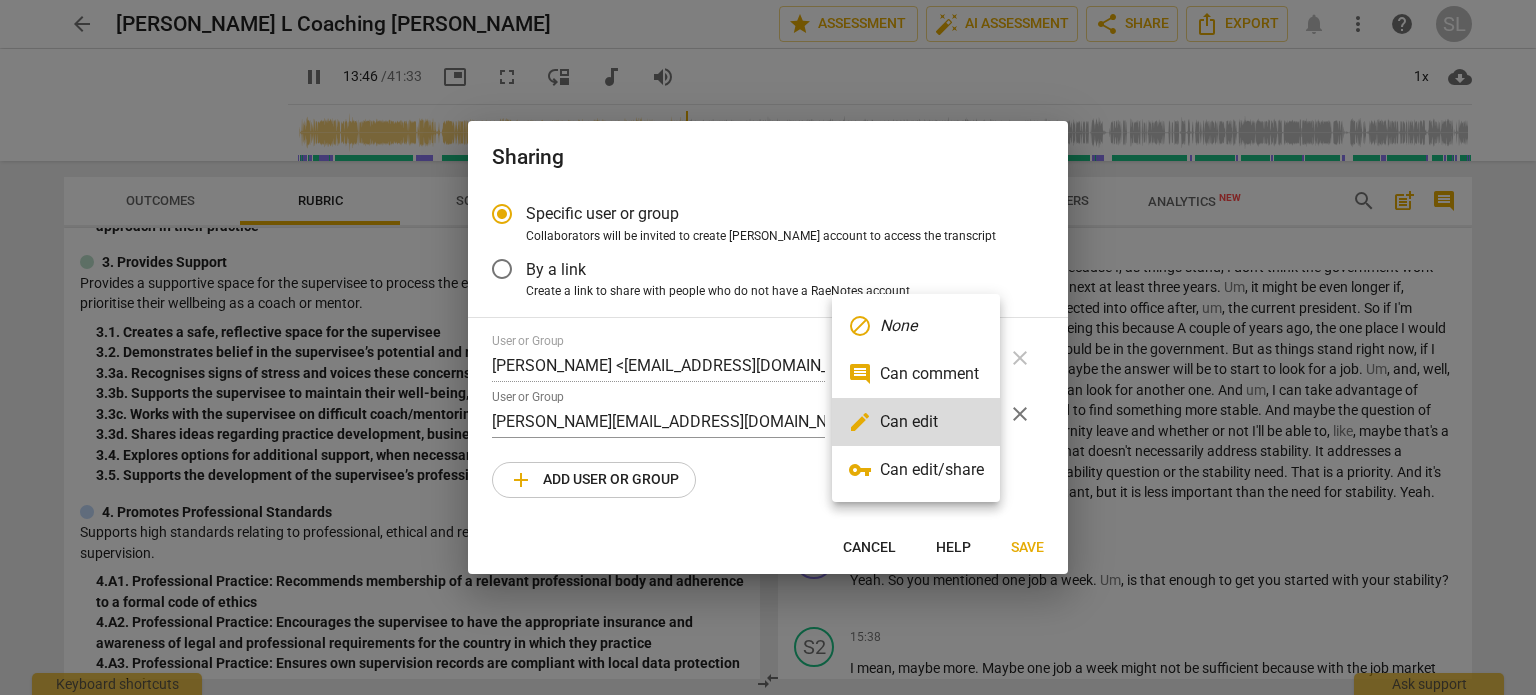 type on "827" 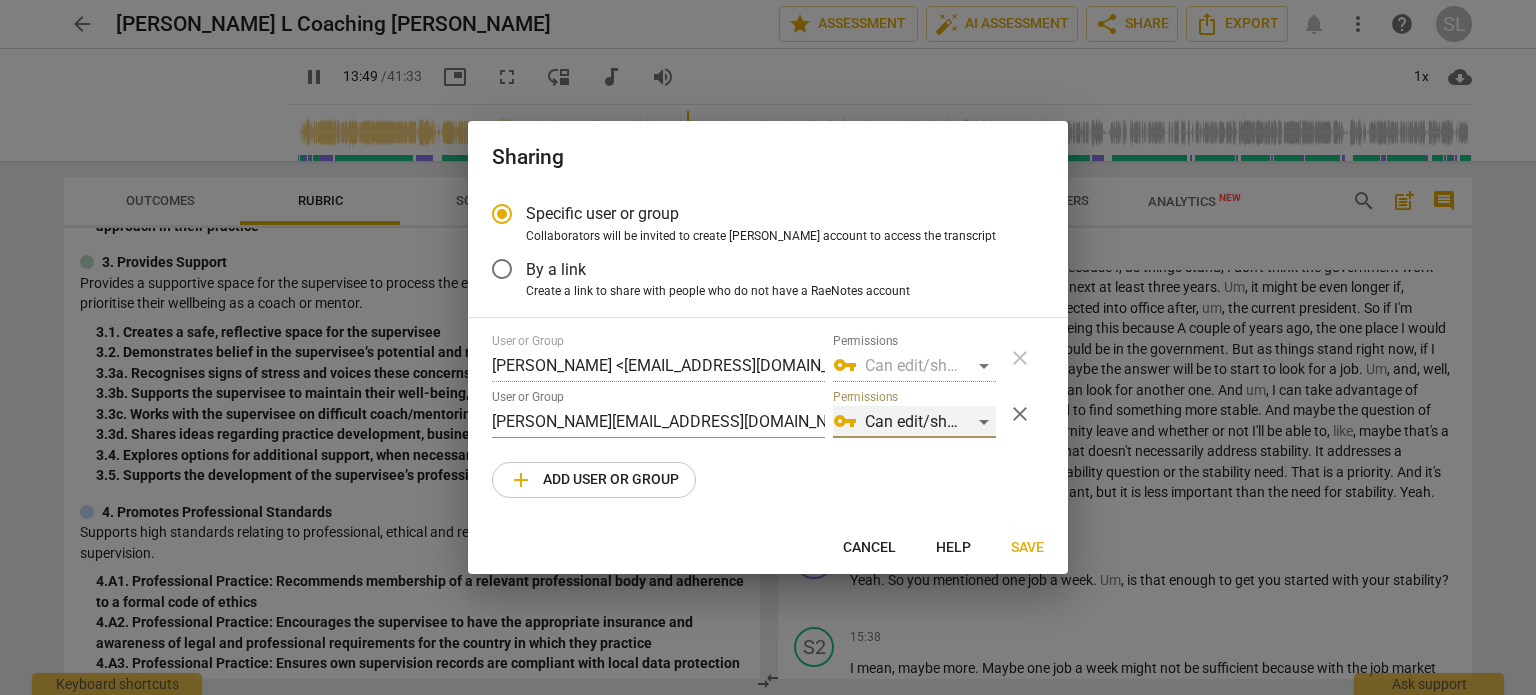 click on "vpn_key Can edit/share" at bounding box center (914, 422) 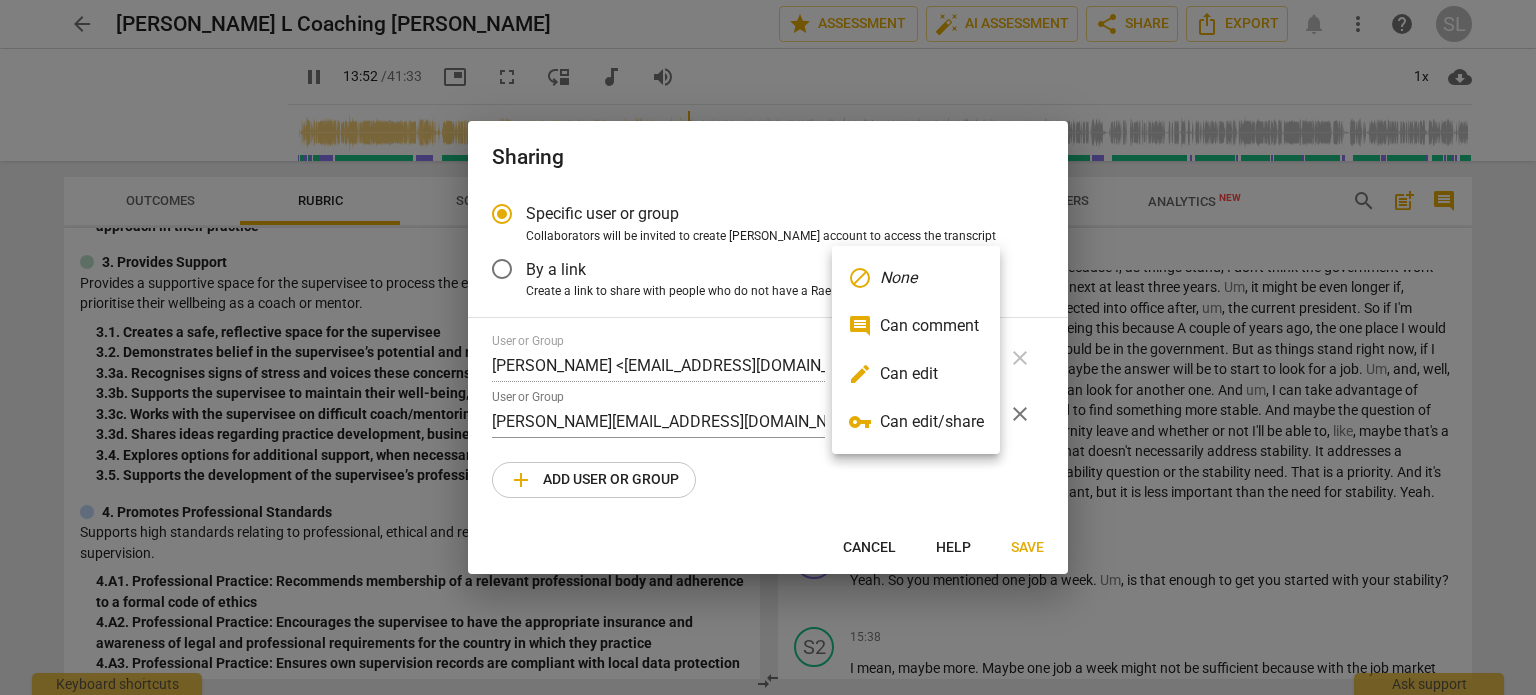type on "832" 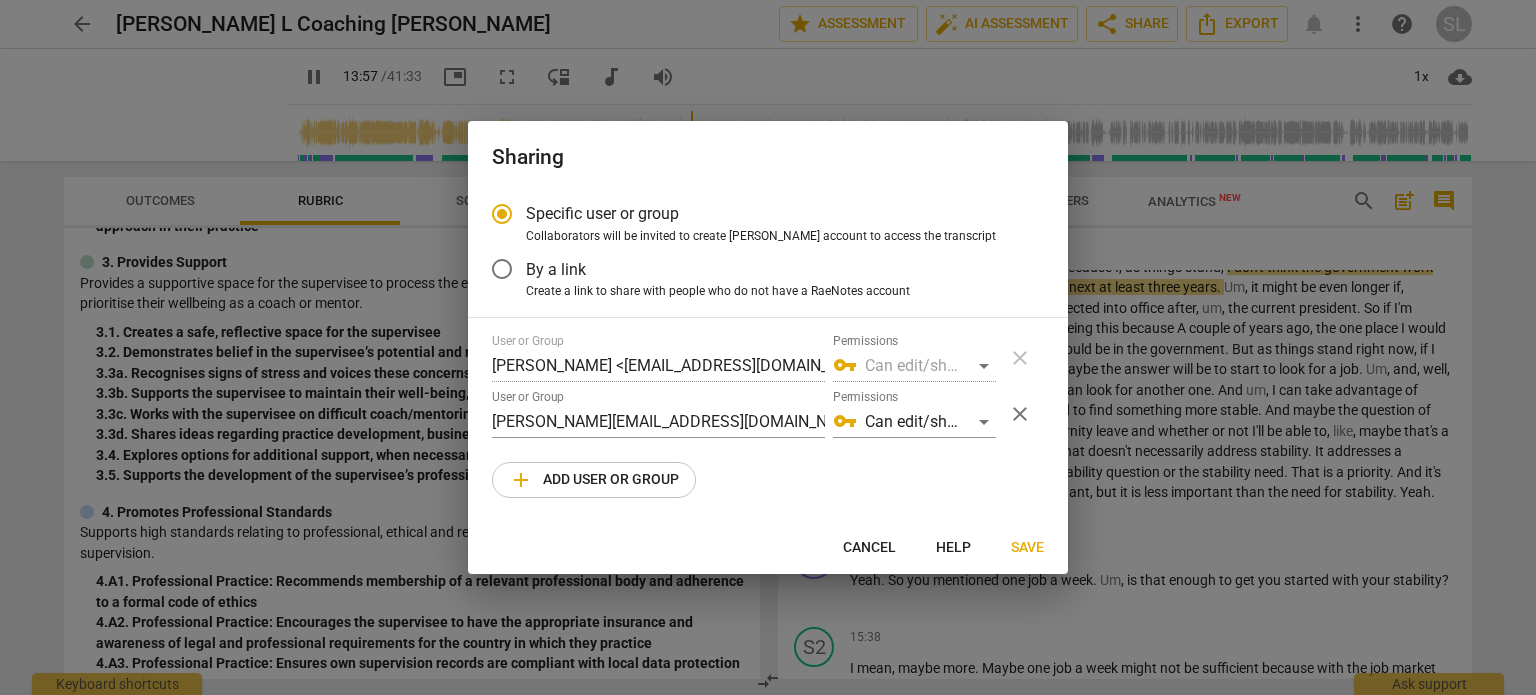 click on "vpn_key Can edit/share" at bounding box center (914, 366) 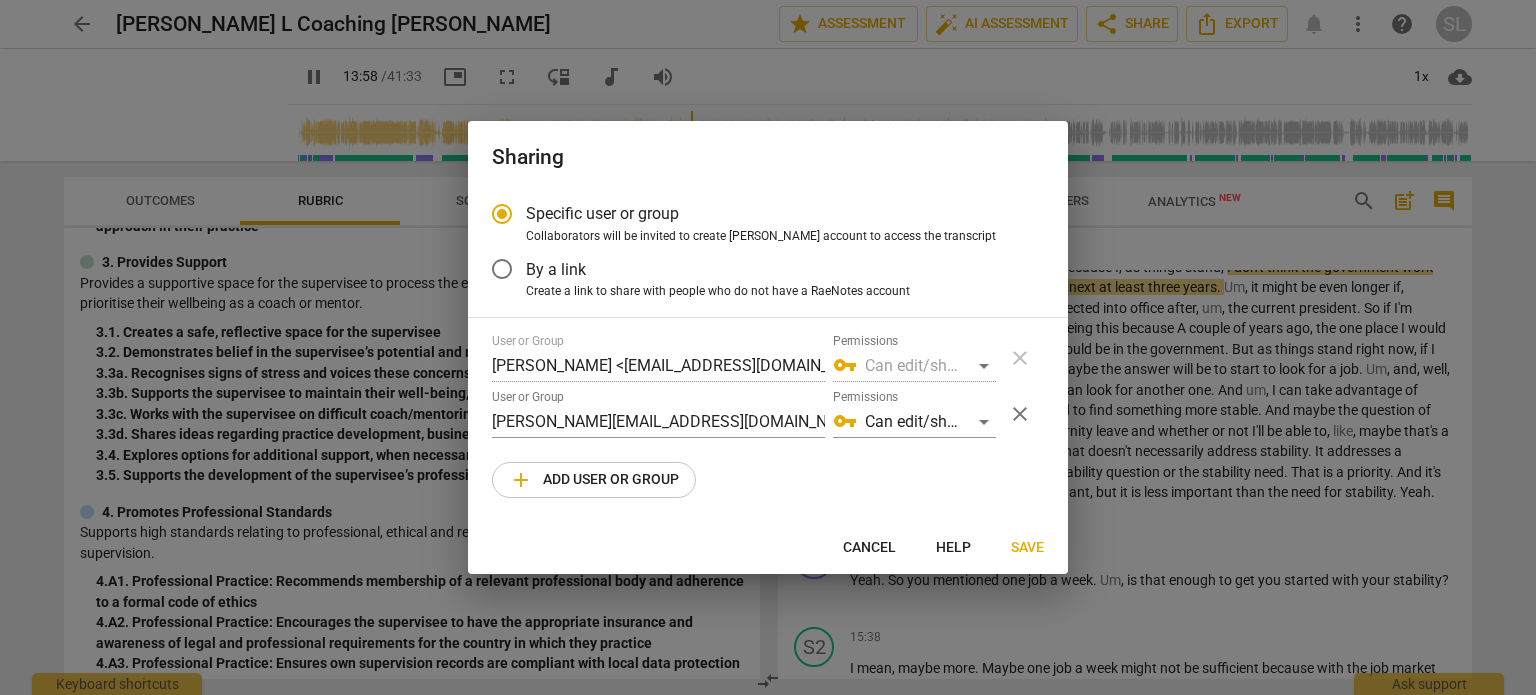click on "vpn_key Can edit/share" at bounding box center (914, 366) 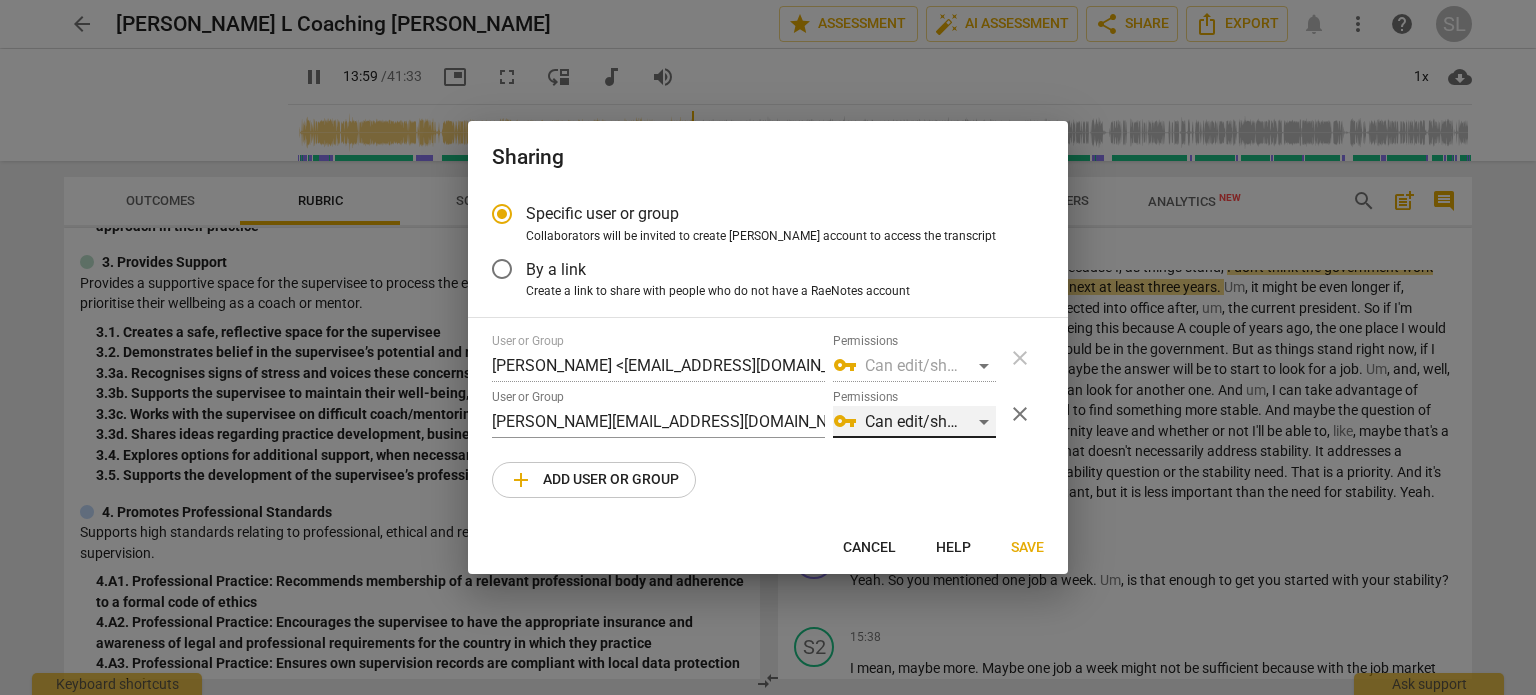 click on "vpn_key Can edit/share" at bounding box center [914, 422] 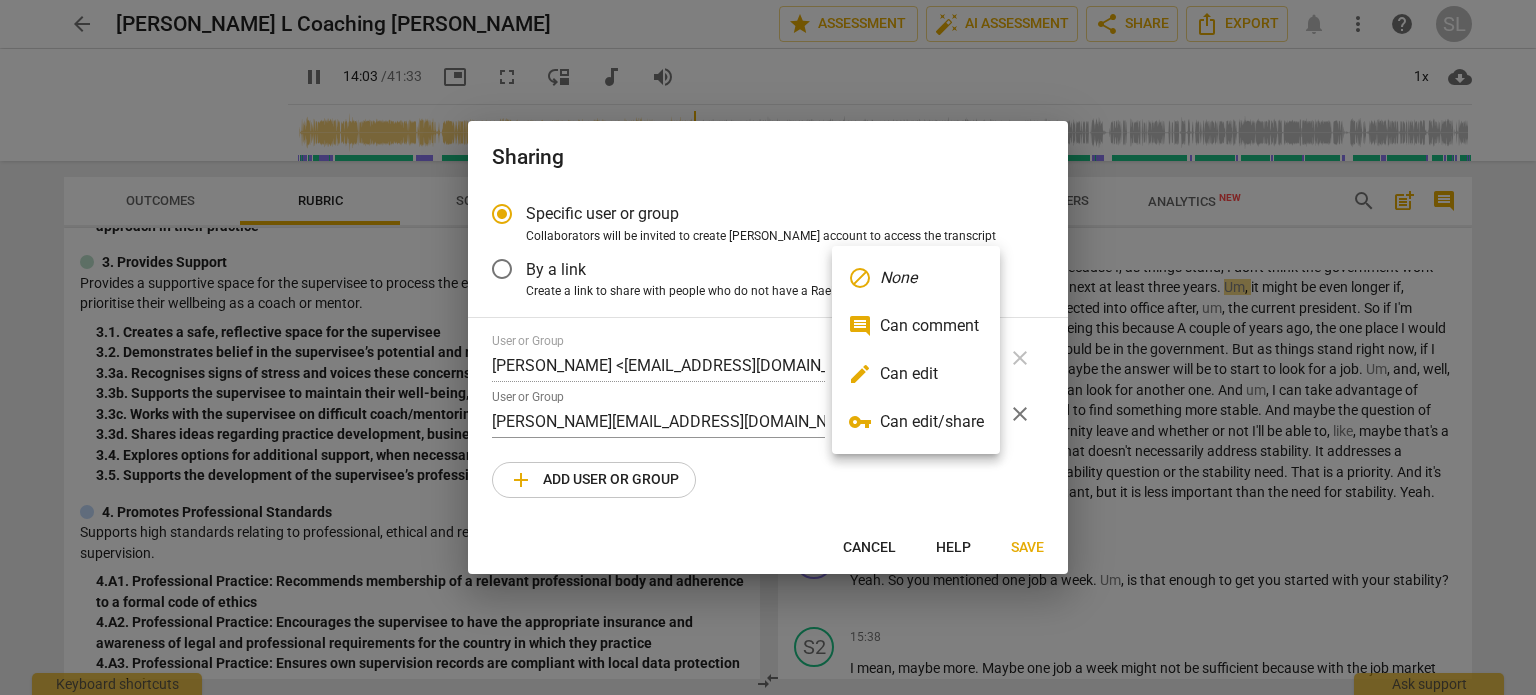 type on "844" 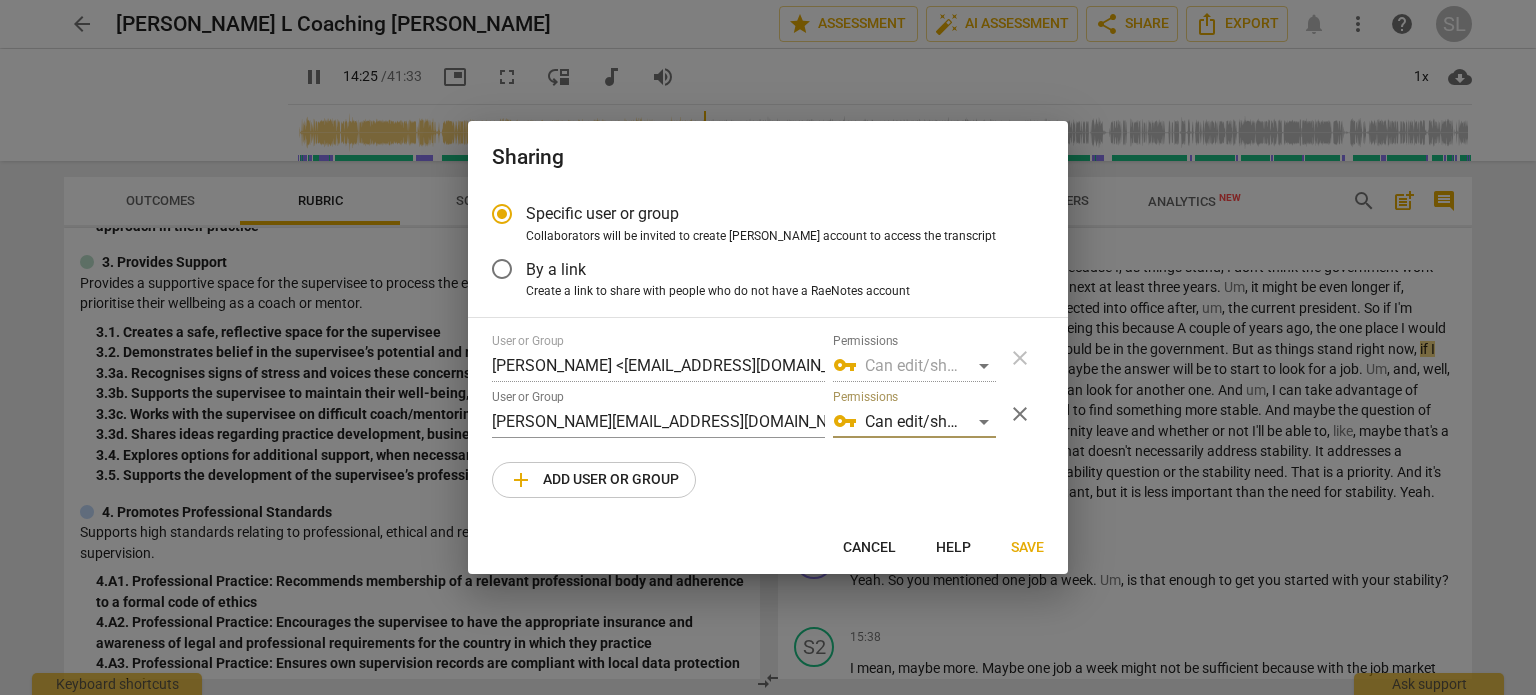 click on "Save" at bounding box center (1027, 548) 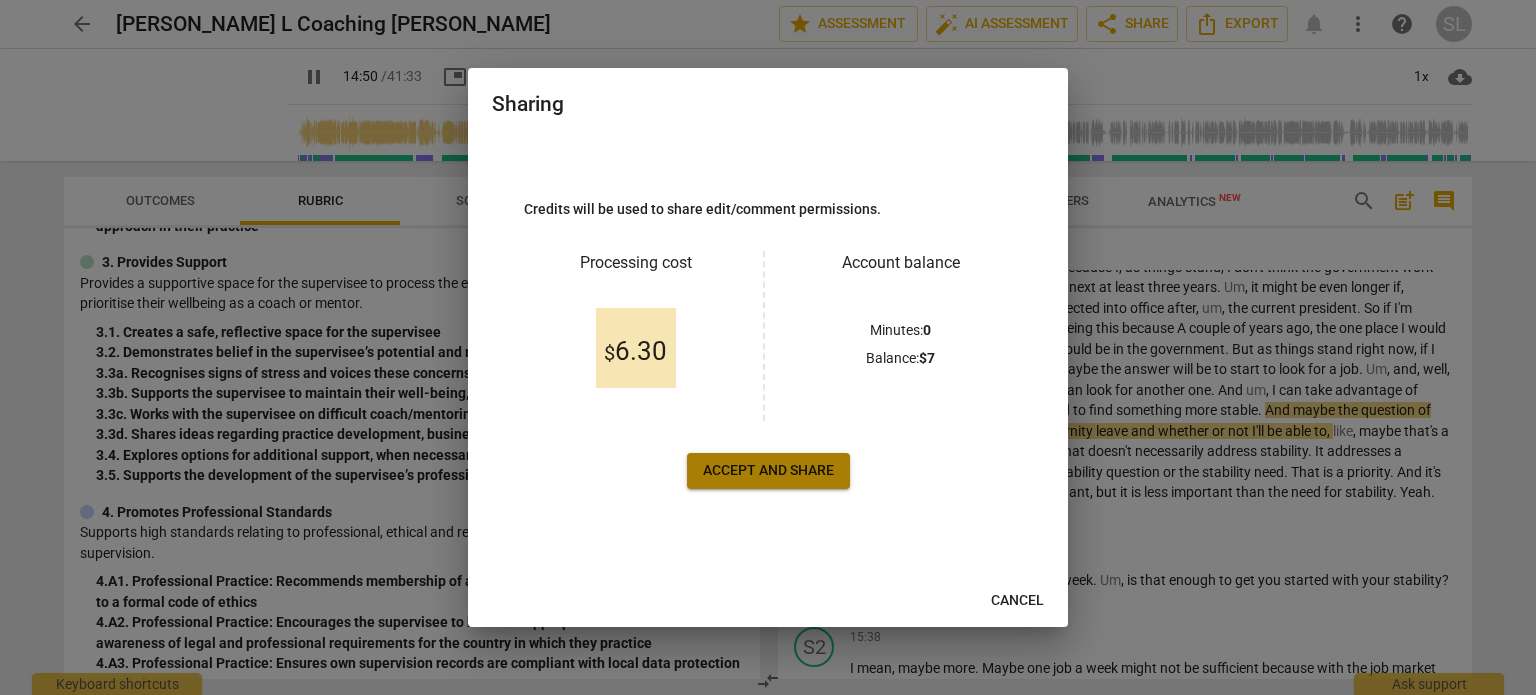 click on "Accept and share" at bounding box center (768, 471) 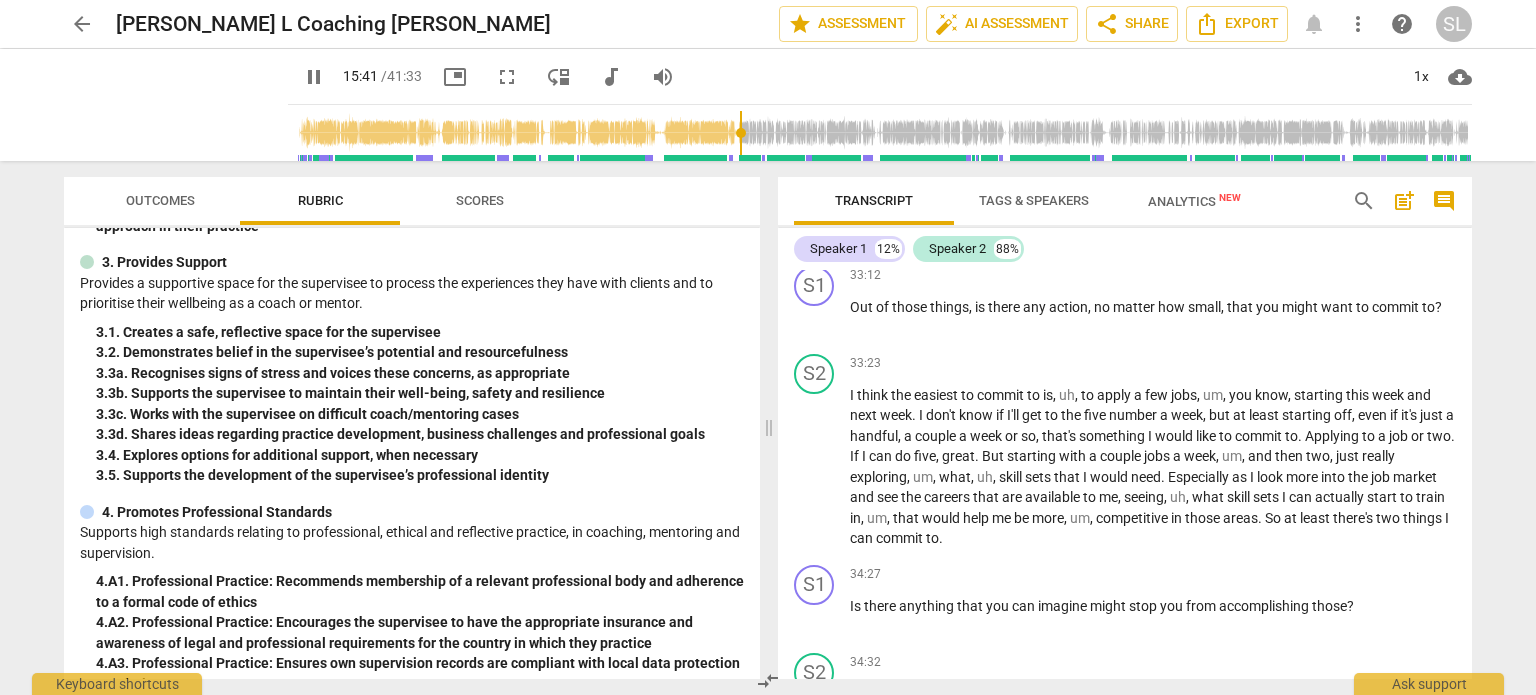scroll, scrollTop: 3758, scrollLeft: 0, axis: vertical 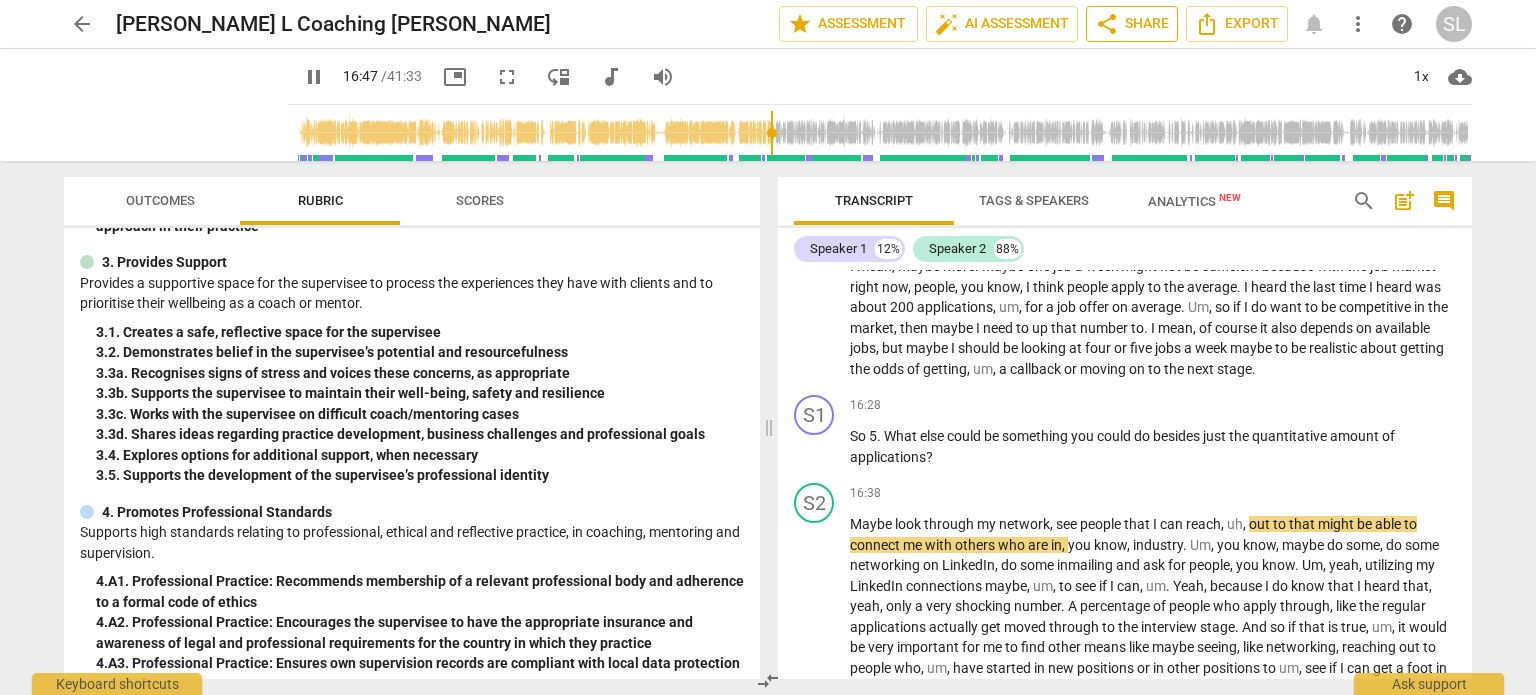 click on "share    Share" at bounding box center (1132, 24) 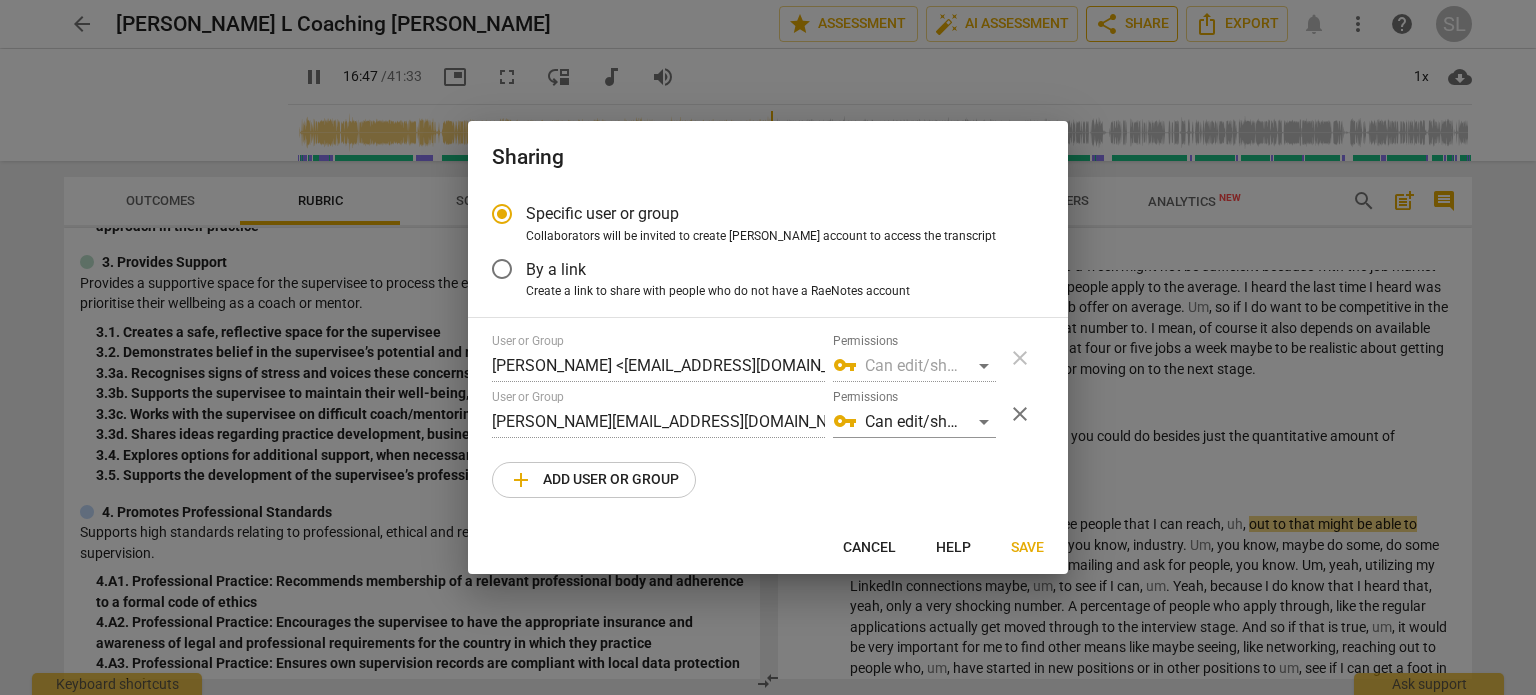 type on "1008" 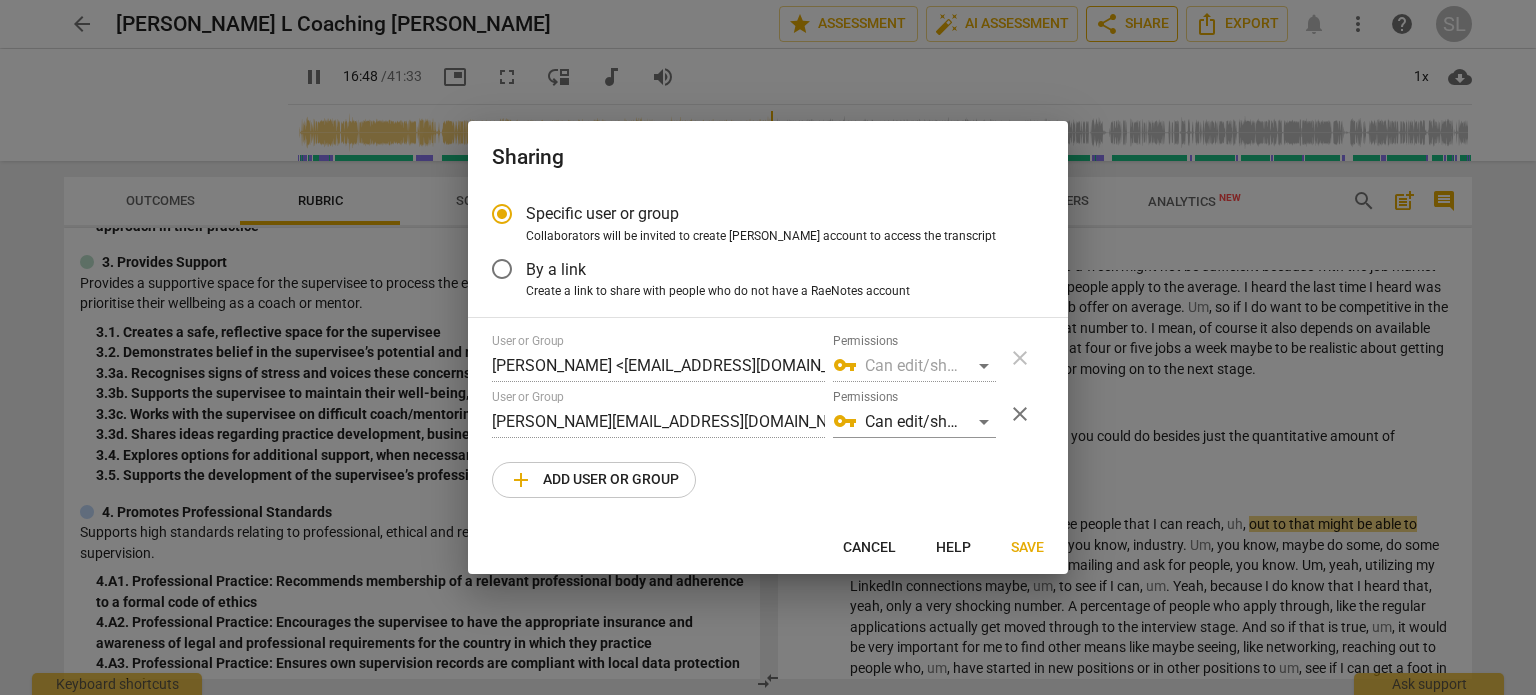 radio on "false" 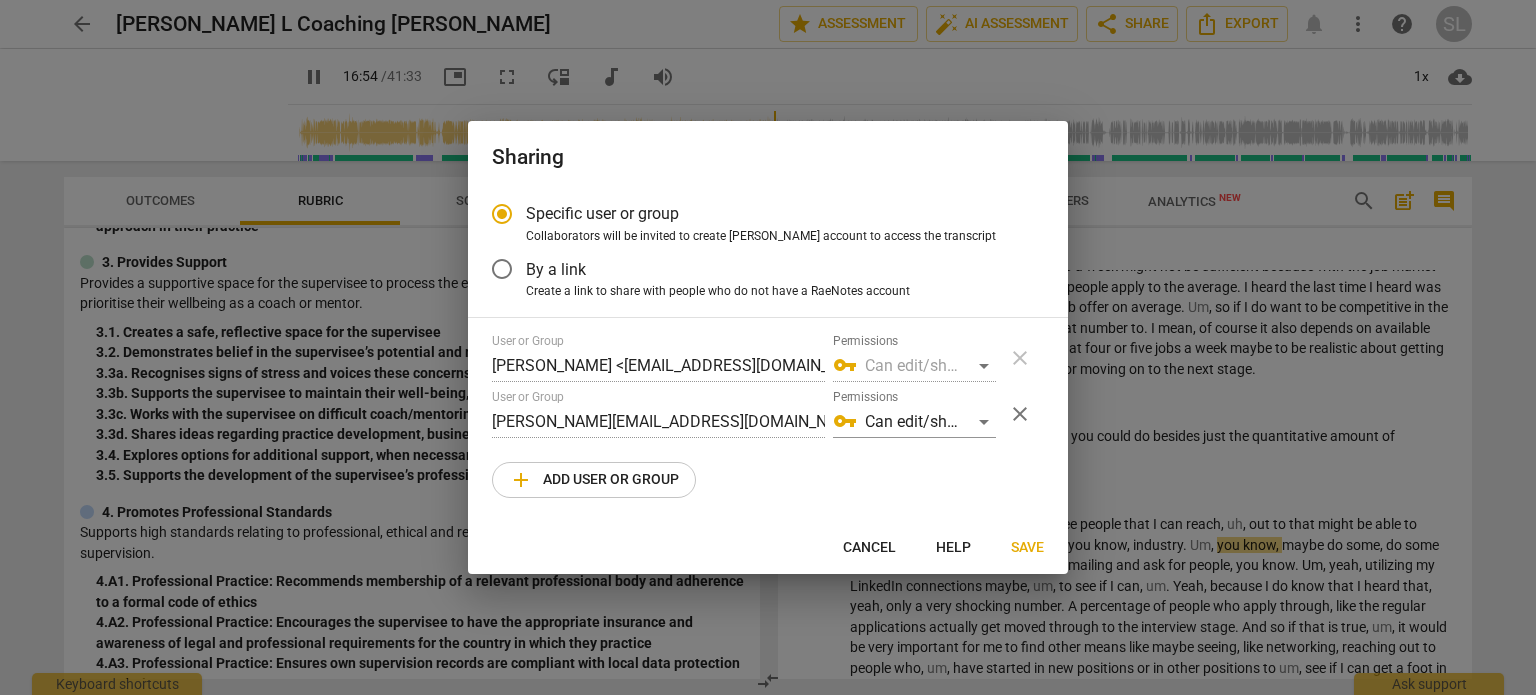 type on "1014" 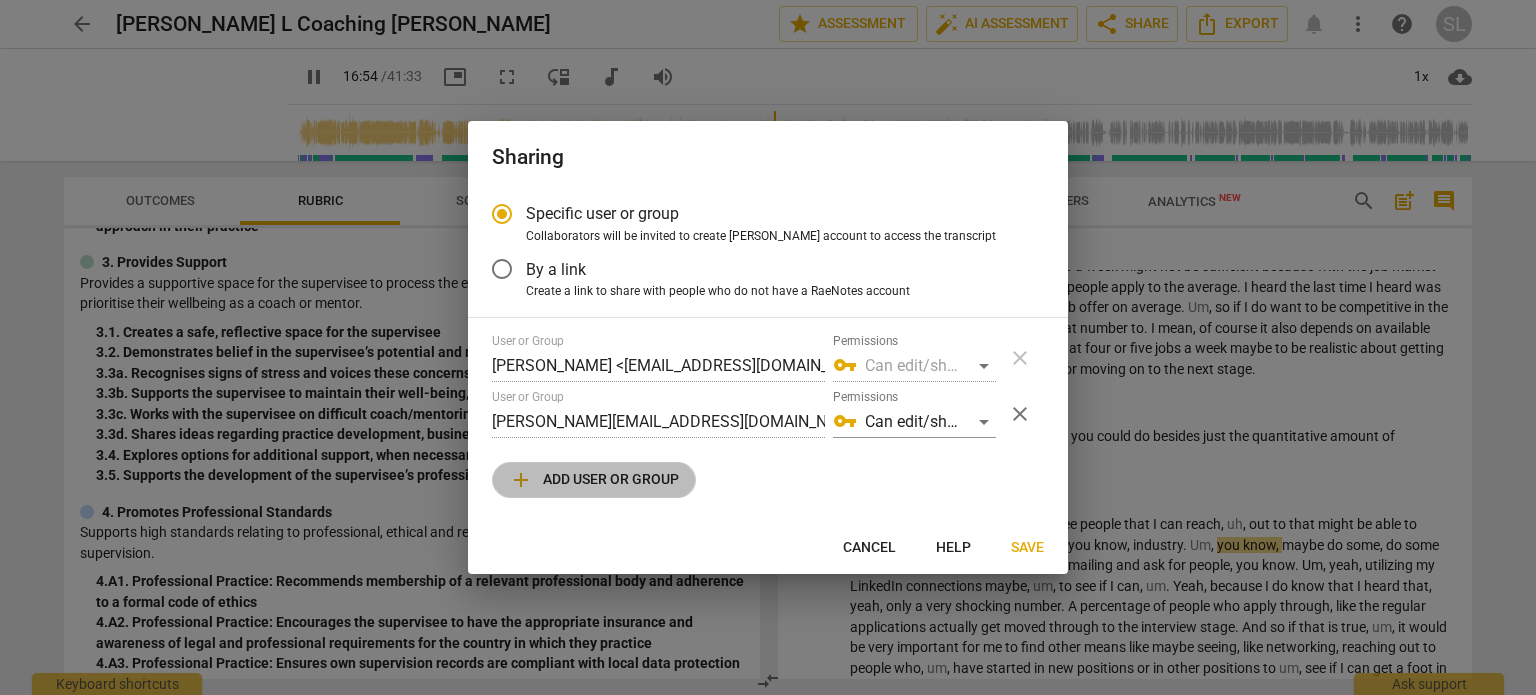click on "add Add user or group" at bounding box center [594, 480] 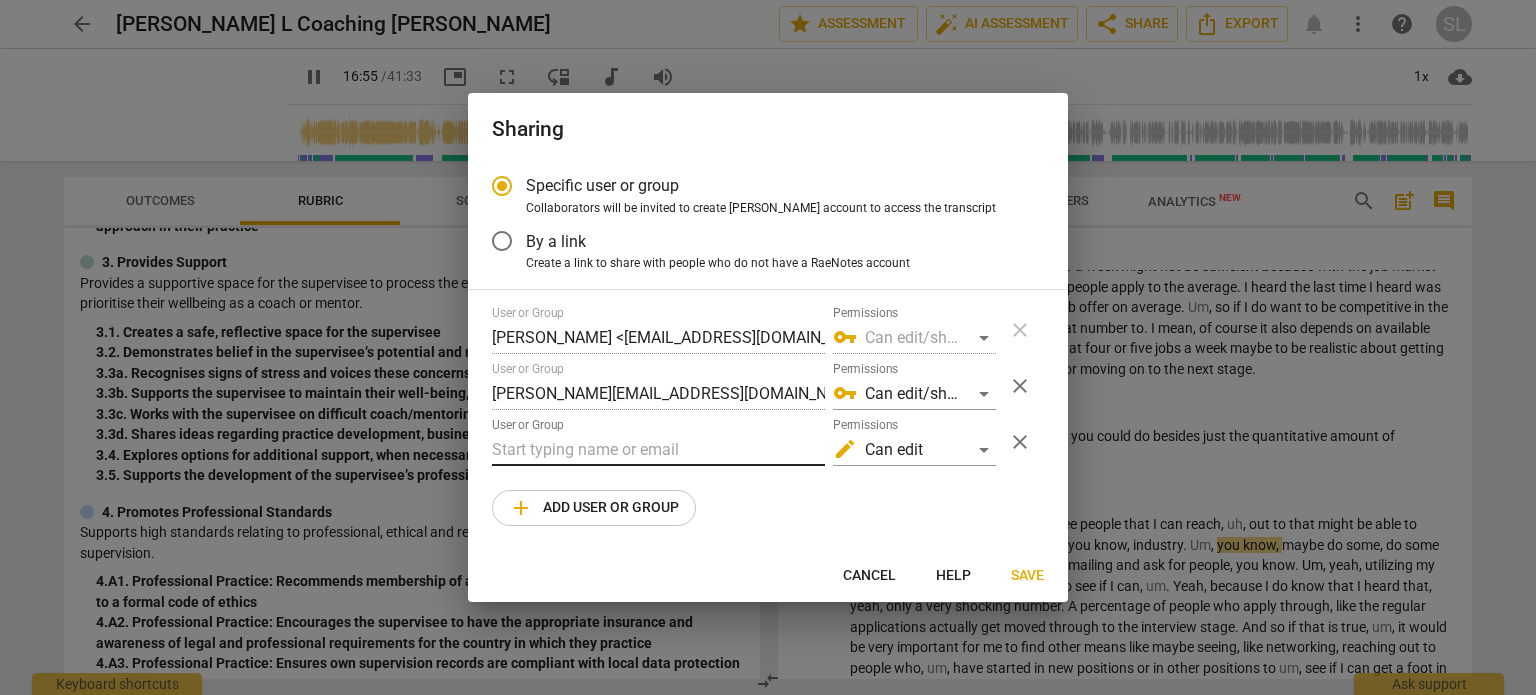 click at bounding box center [658, 450] 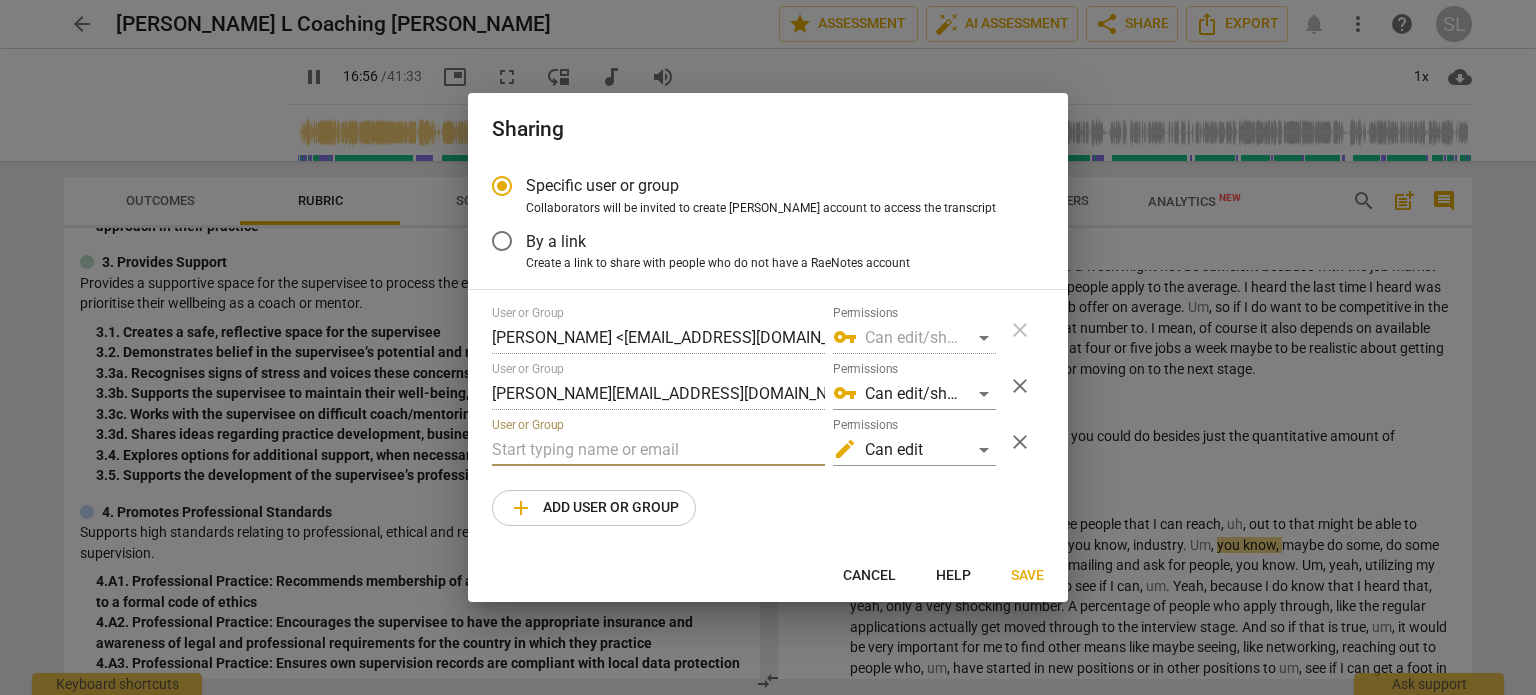 type on "1017" 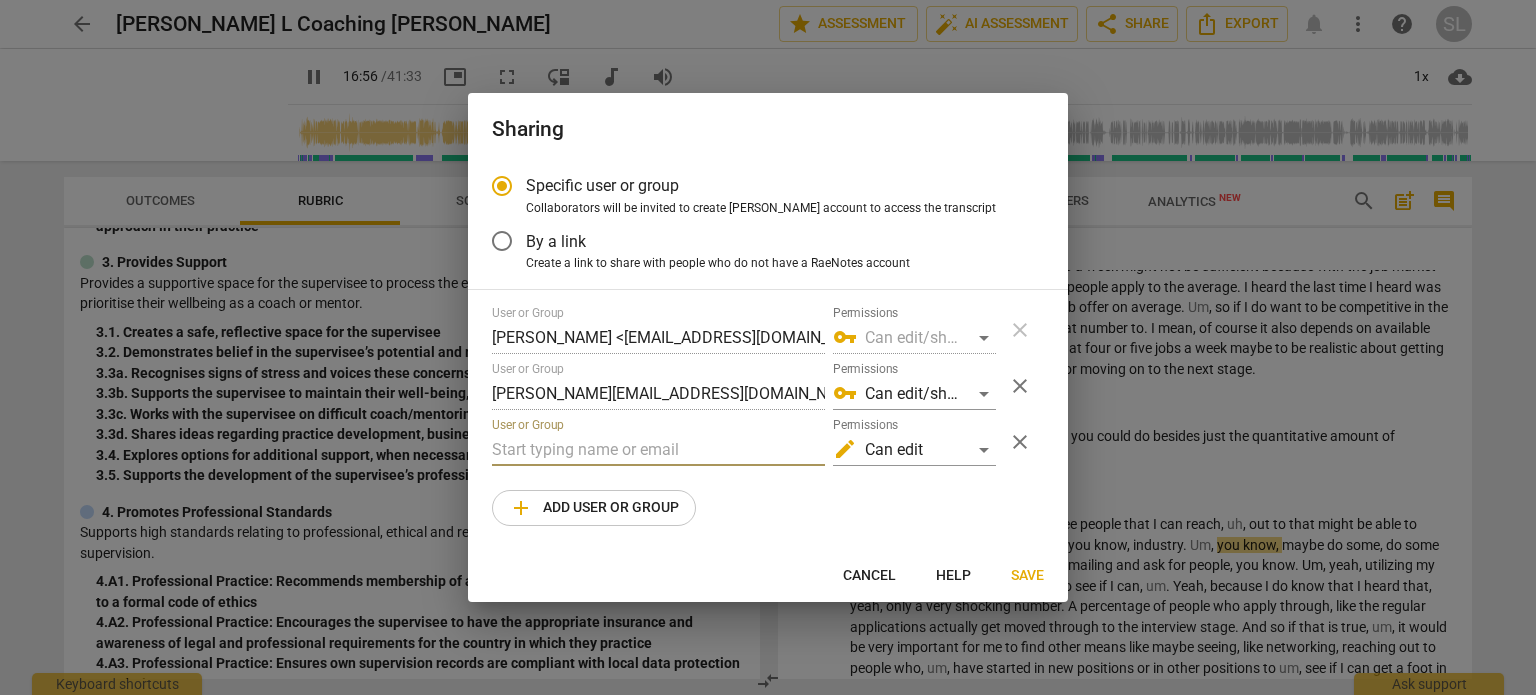 type on "[EMAIL_ADDRESS][DOMAIN_NAME]" 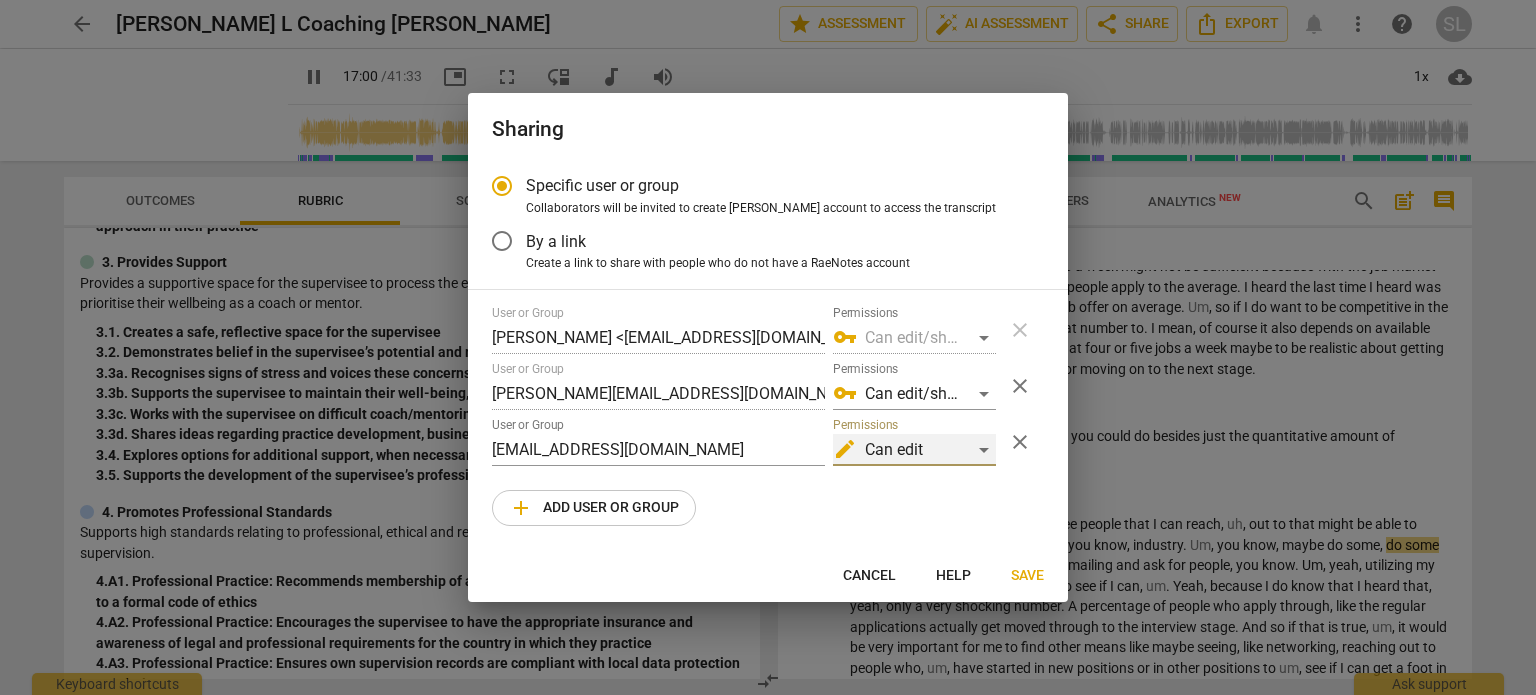 click on "edit Can edit" at bounding box center [914, 450] 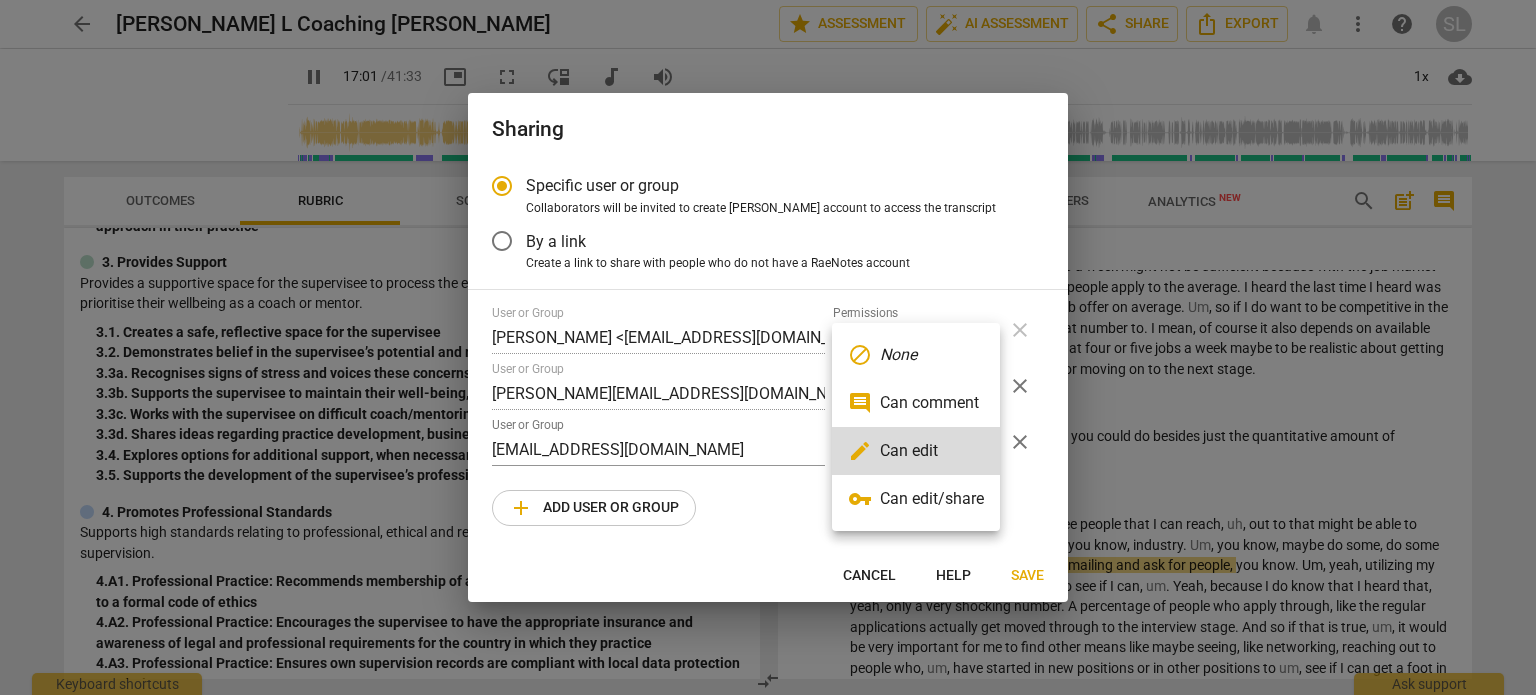 type on "1022" 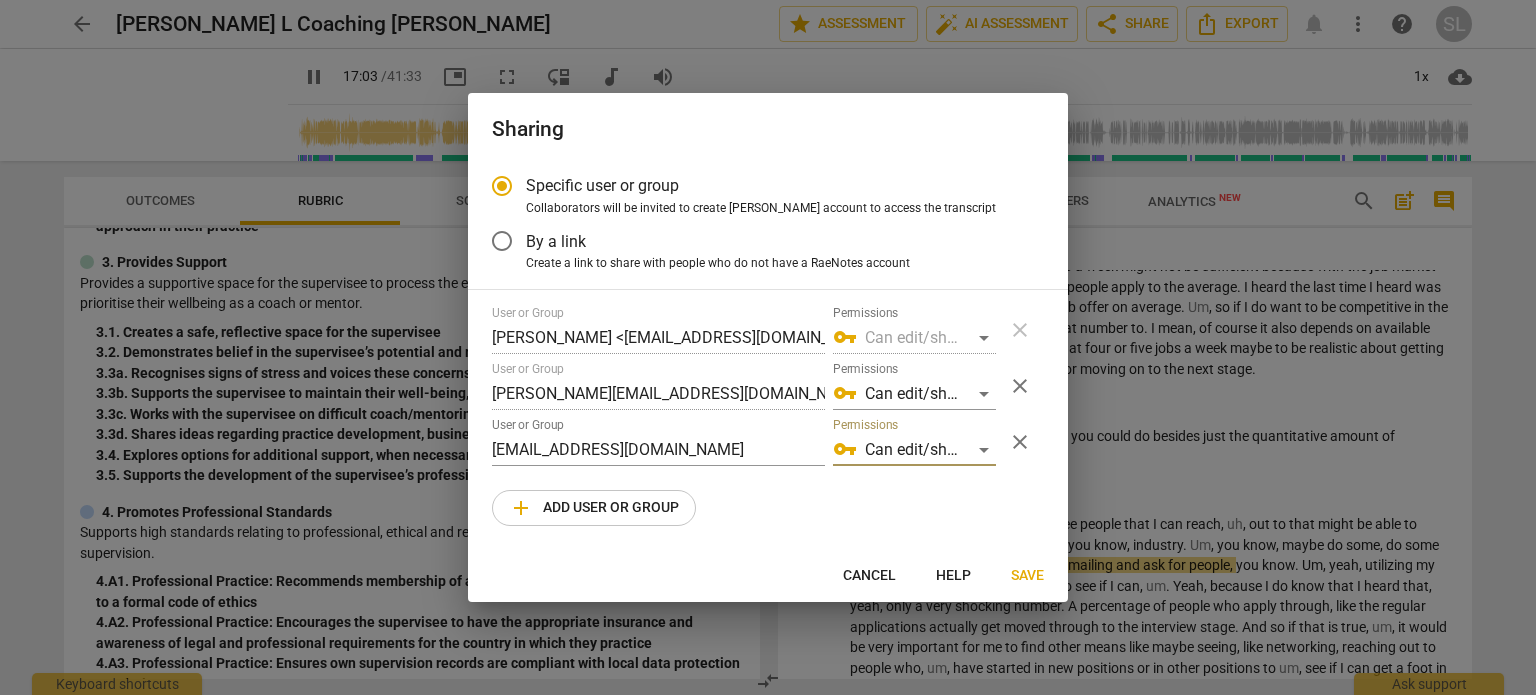 click on "Save" at bounding box center (1027, 576) 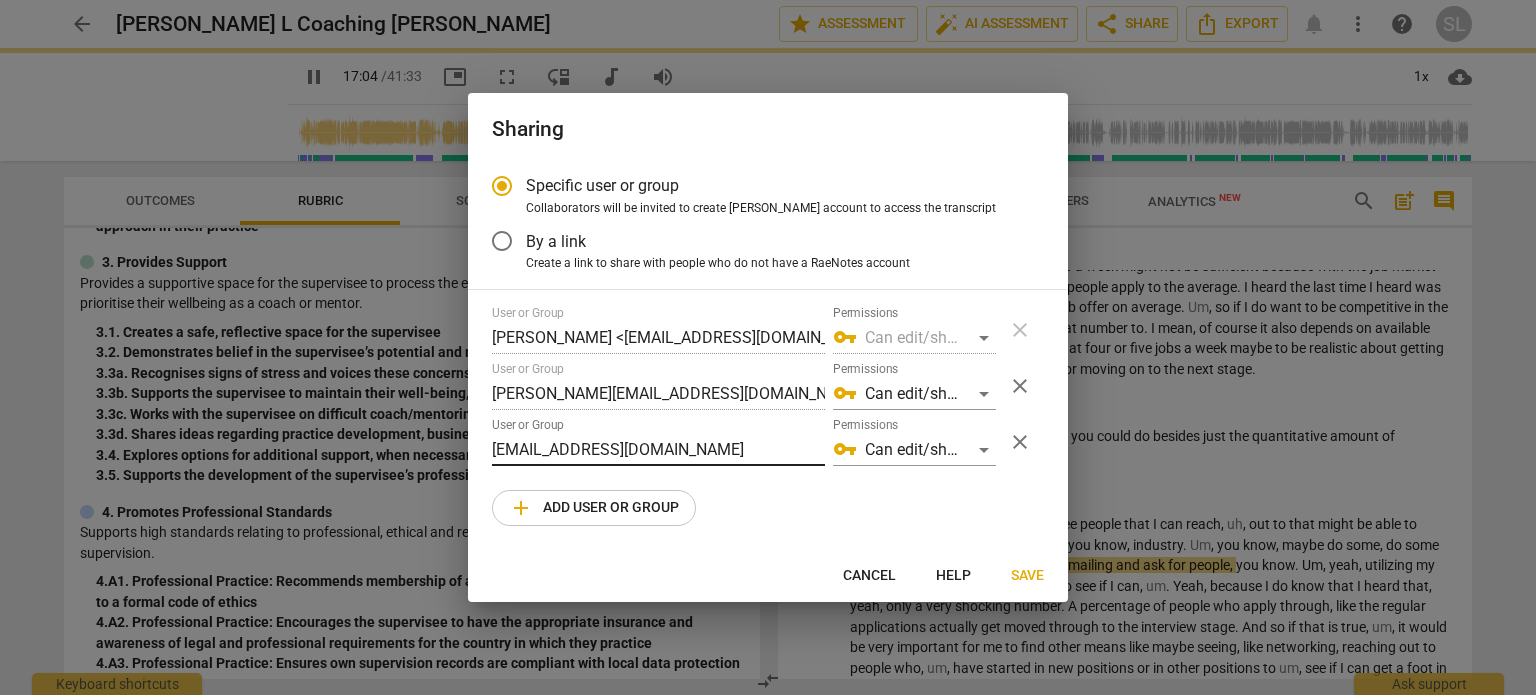 type on "1025" 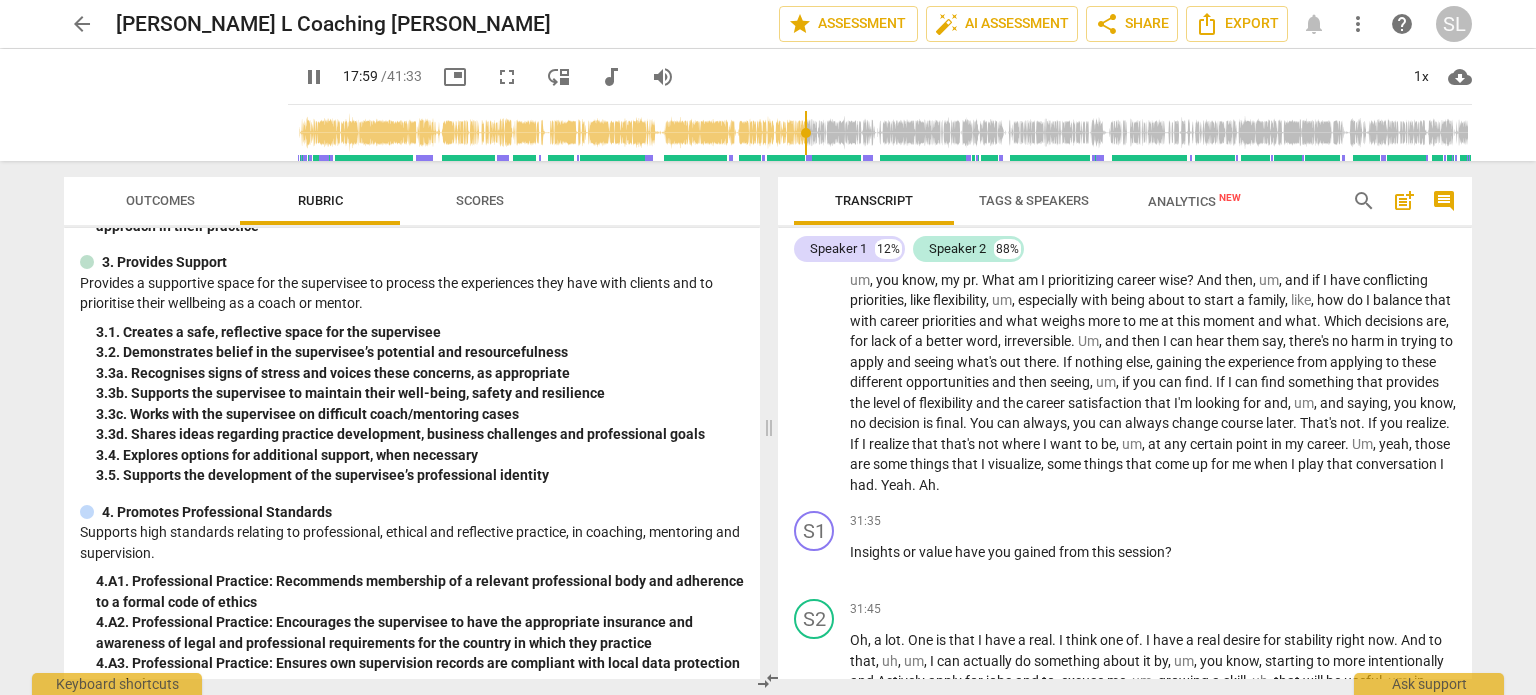 scroll, scrollTop: 6658, scrollLeft: 0, axis: vertical 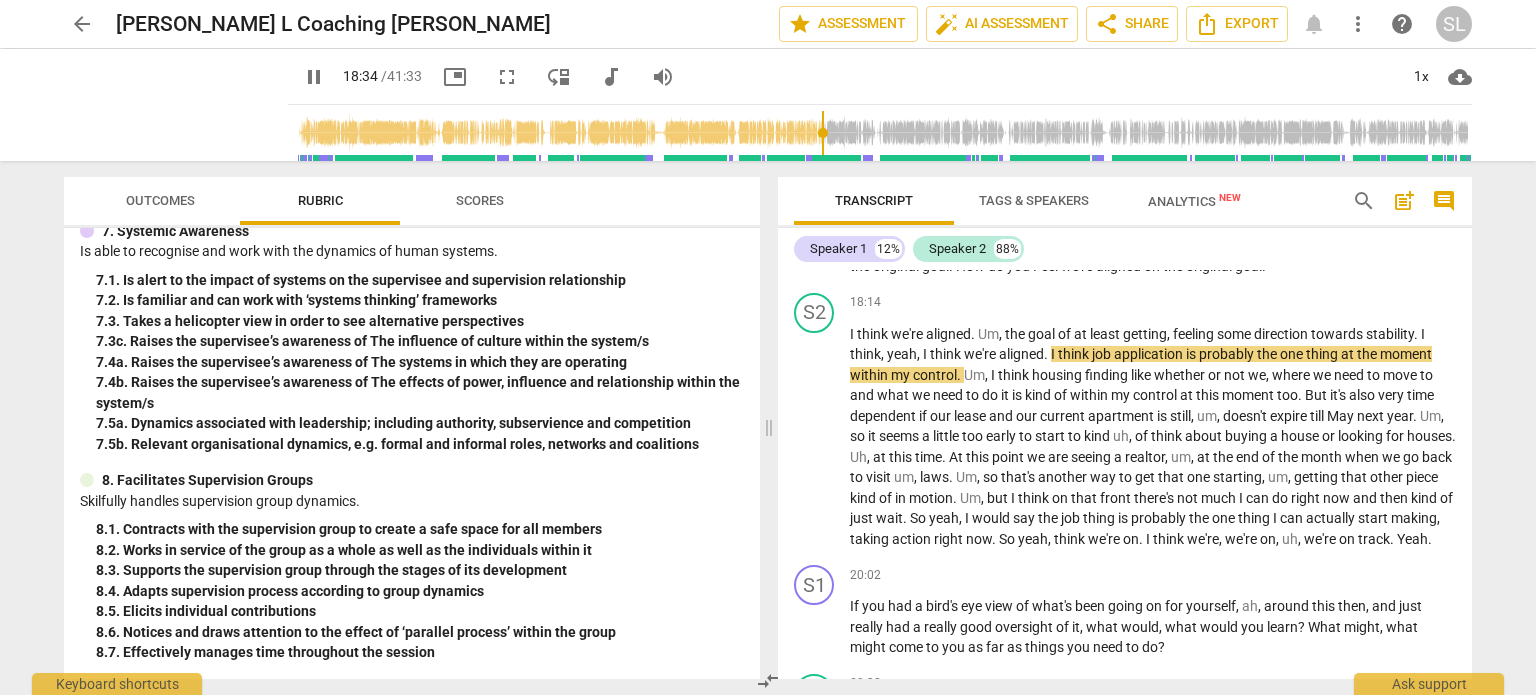 type on "1115" 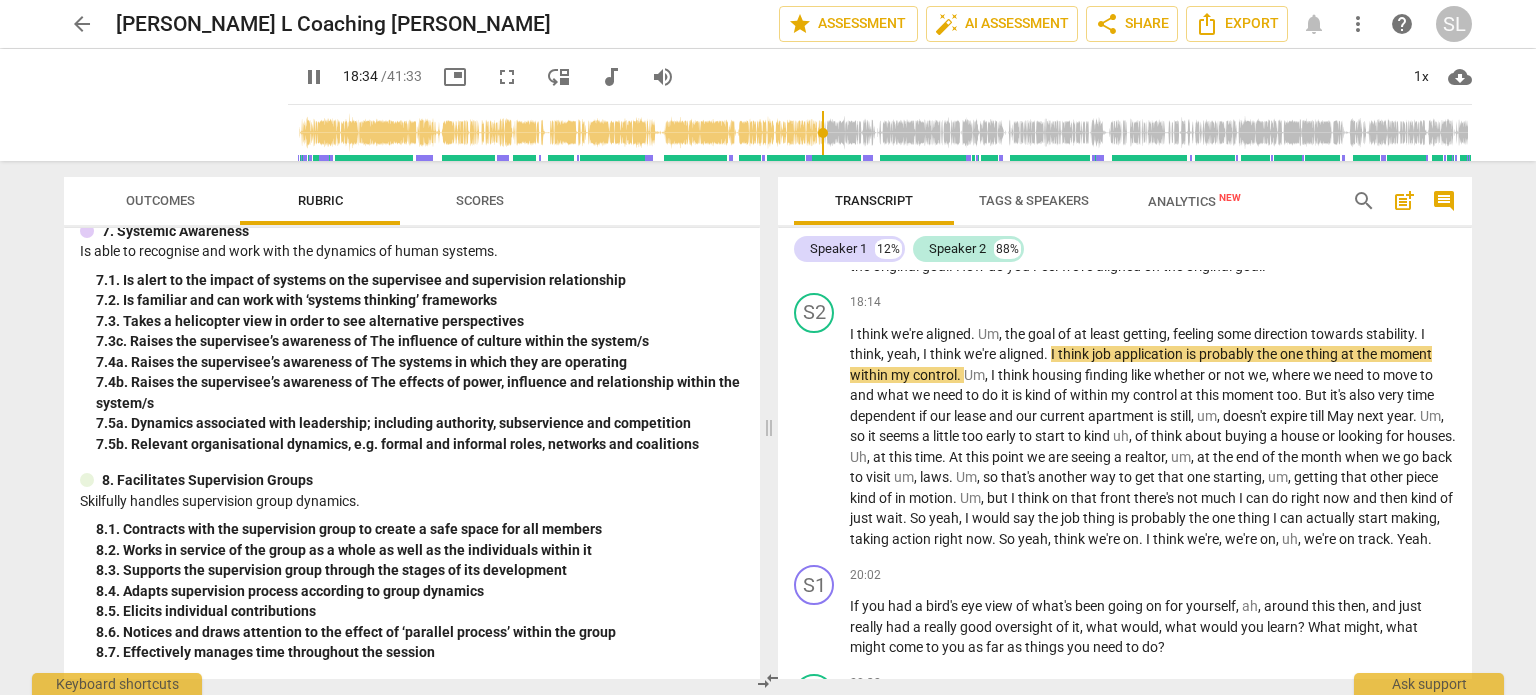 click on "arrow_back" at bounding box center (82, 24) 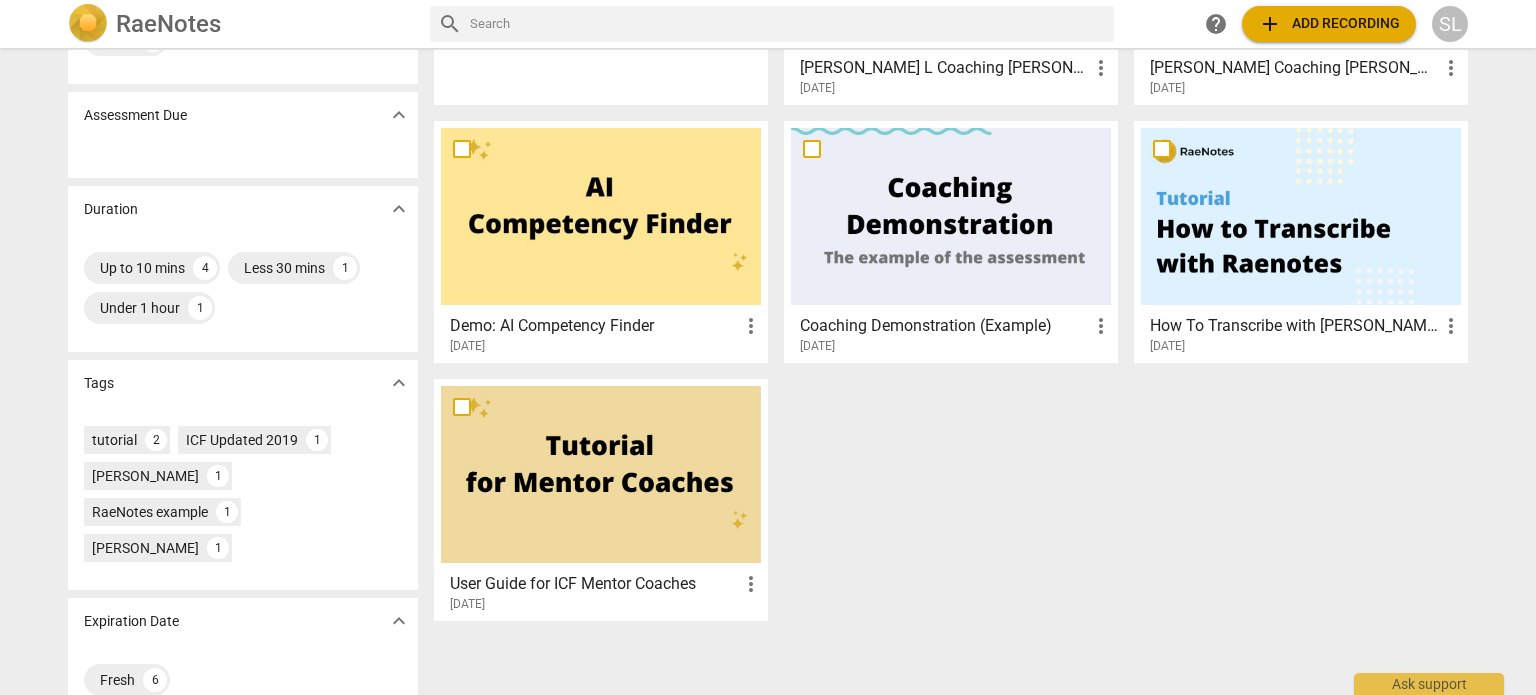 scroll, scrollTop: 0, scrollLeft: 0, axis: both 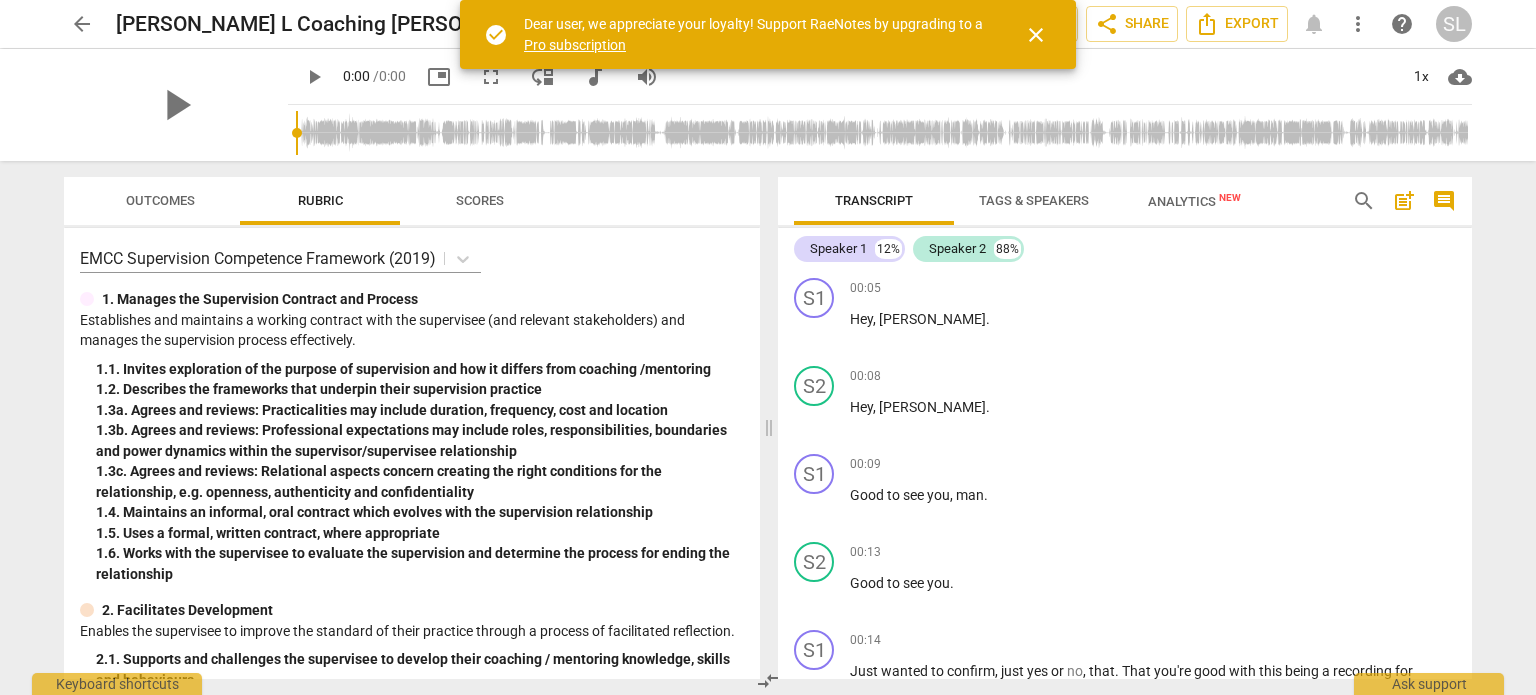click on "close" at bounding box center (1036, 35) 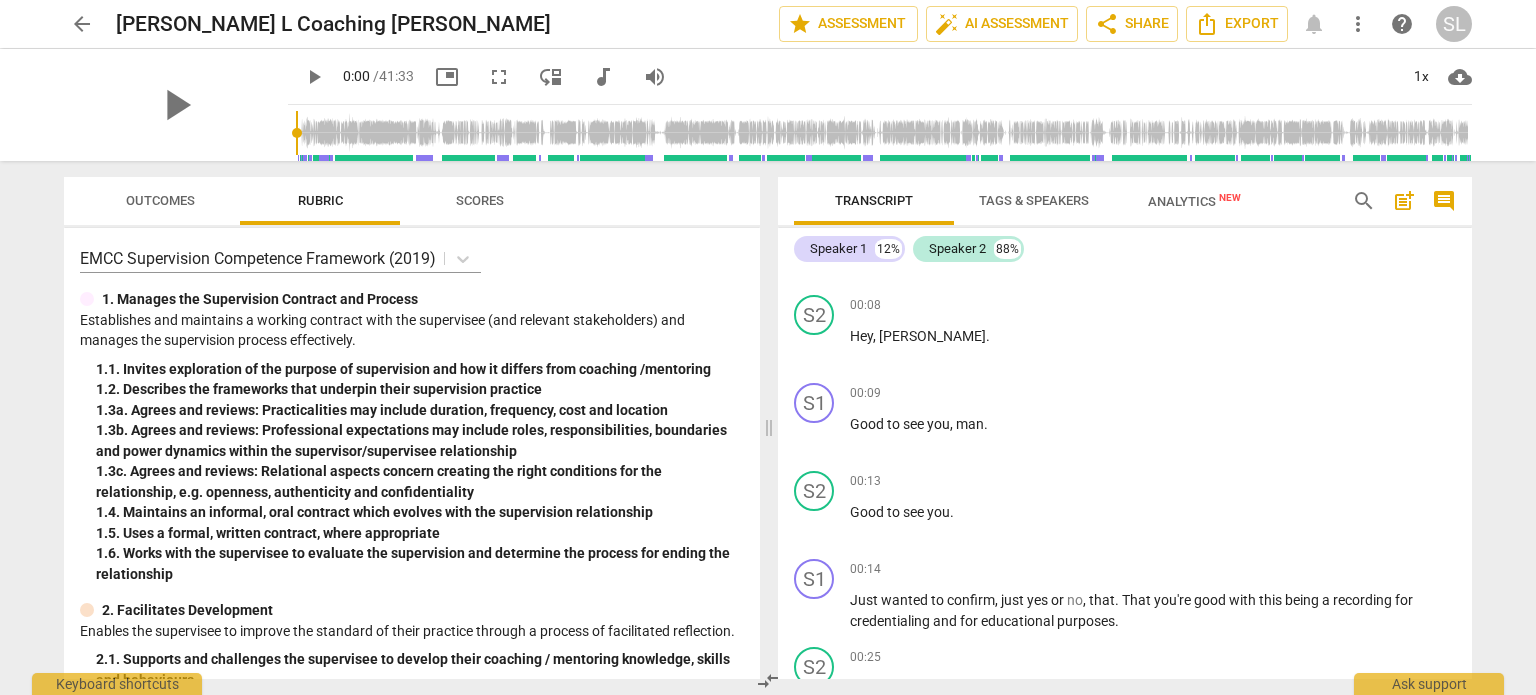 scroll, scrollTop: 0, scrollLeft: 0, axis: both 